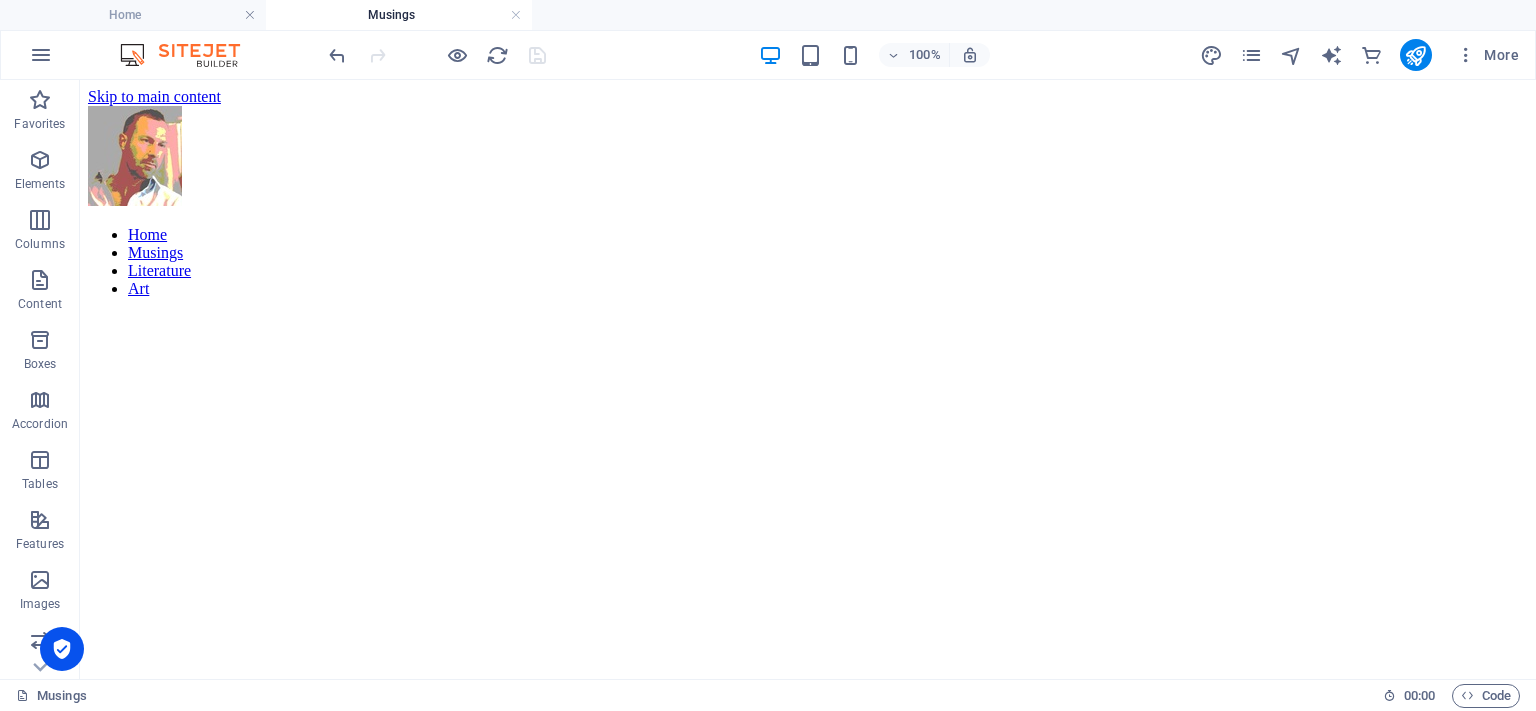 scroll, scrollTop: 3189, scrollLeft: 0, axis: vertical 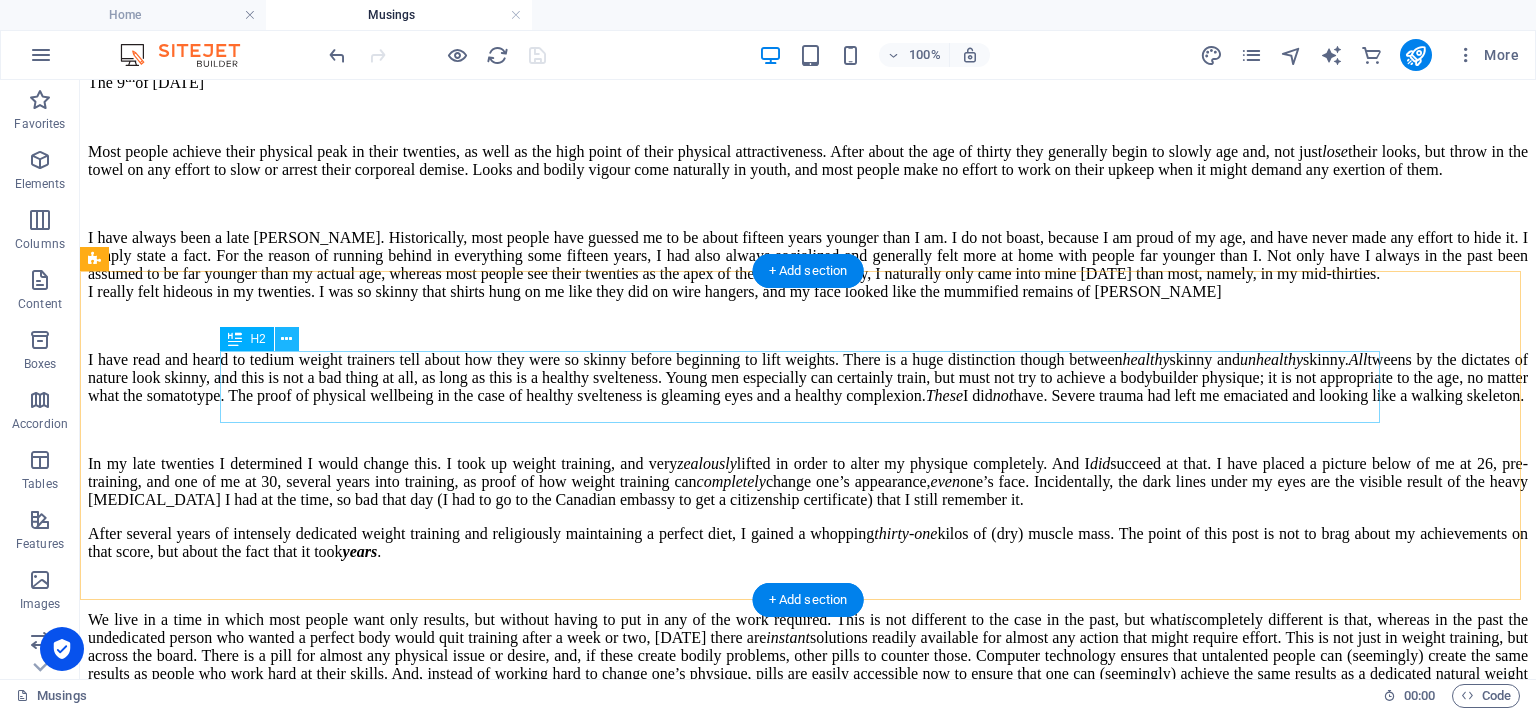 click at bounding box center [287, 339] 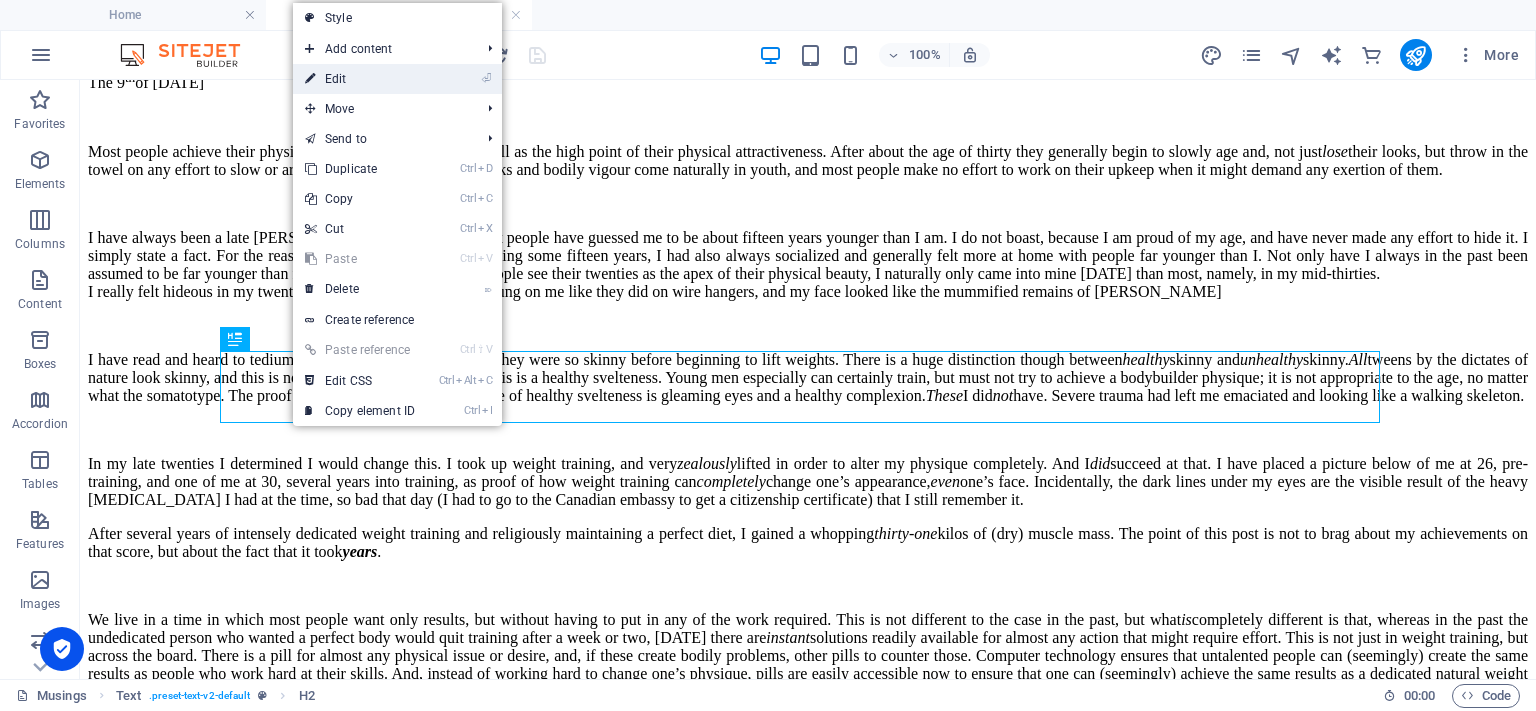 click on "⏎  Edit" at bounding box center [360, 79] 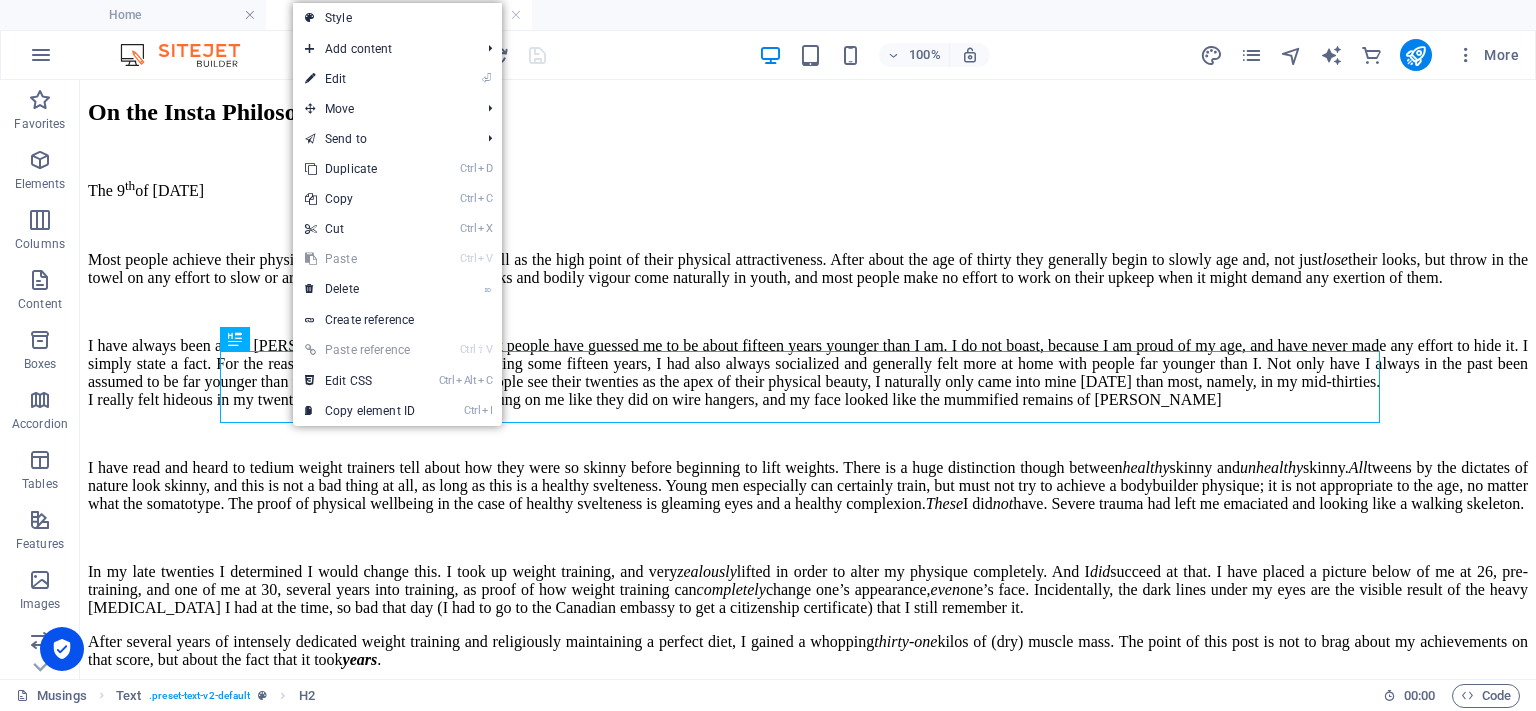 scroll, scrollTop: 3460, scrollLeft: 0, axis: vertical 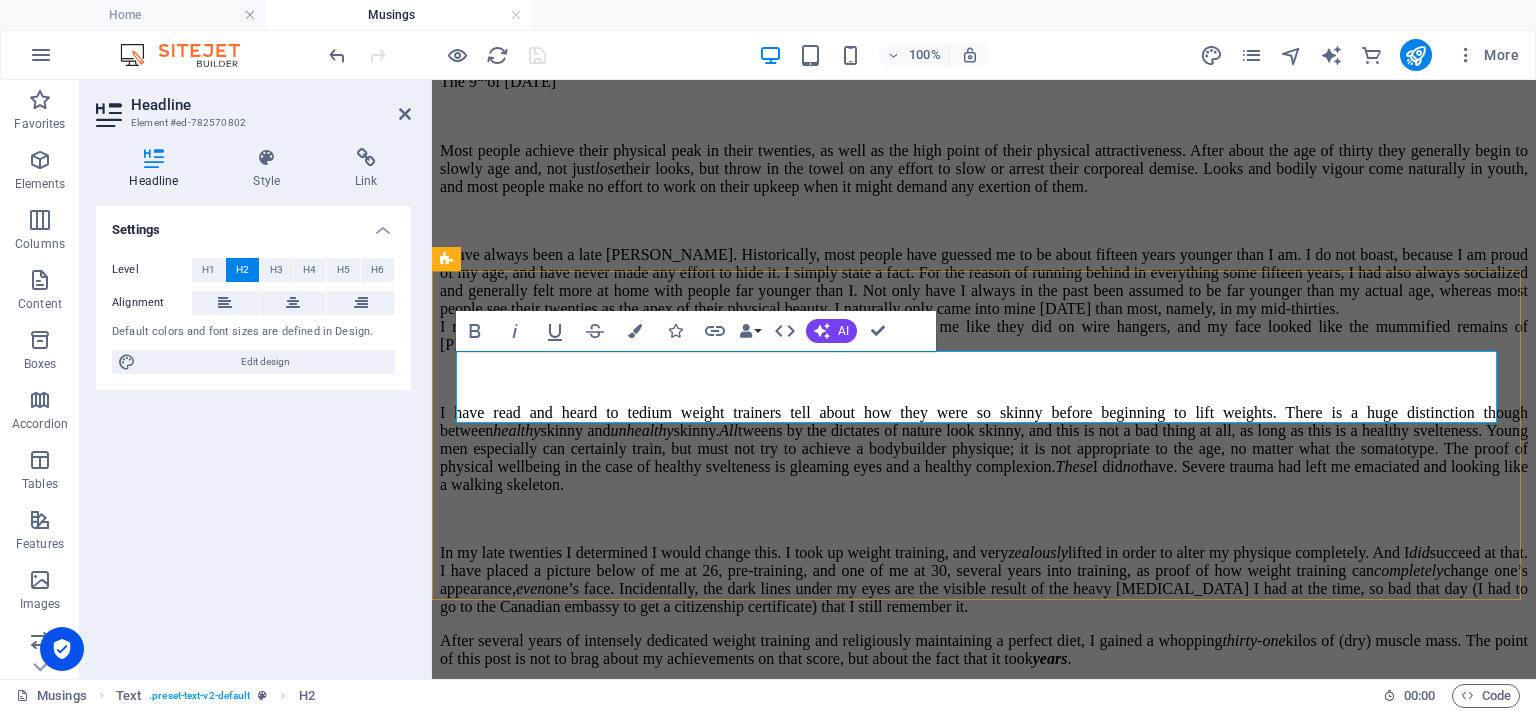click on "Botanical Update" at bounding box center [984, -186] 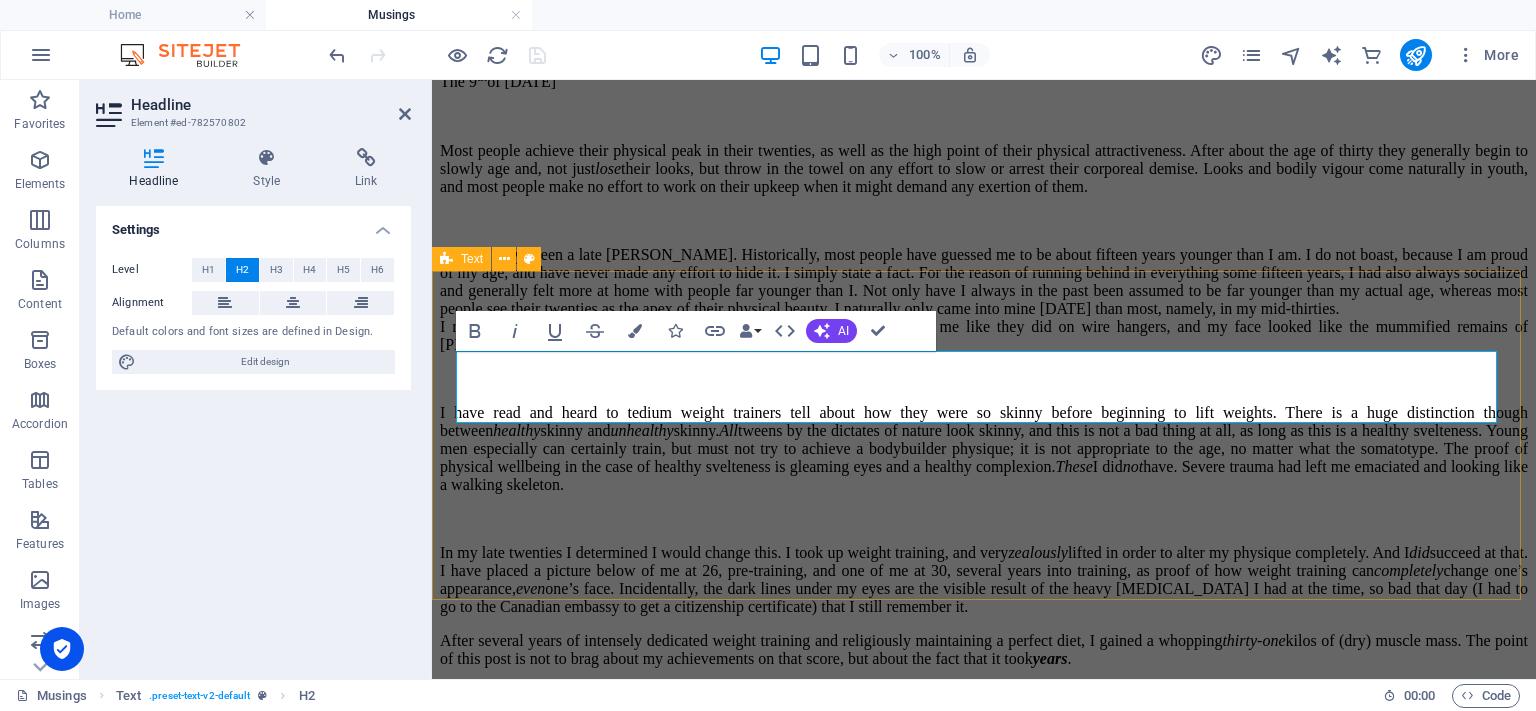 click on "Botanical Update I The [DATE] I am thrilled to discover that a few sunflowers are now developing in my increasingly colourful bee and butterfly border." at bounding box center (984, -115) 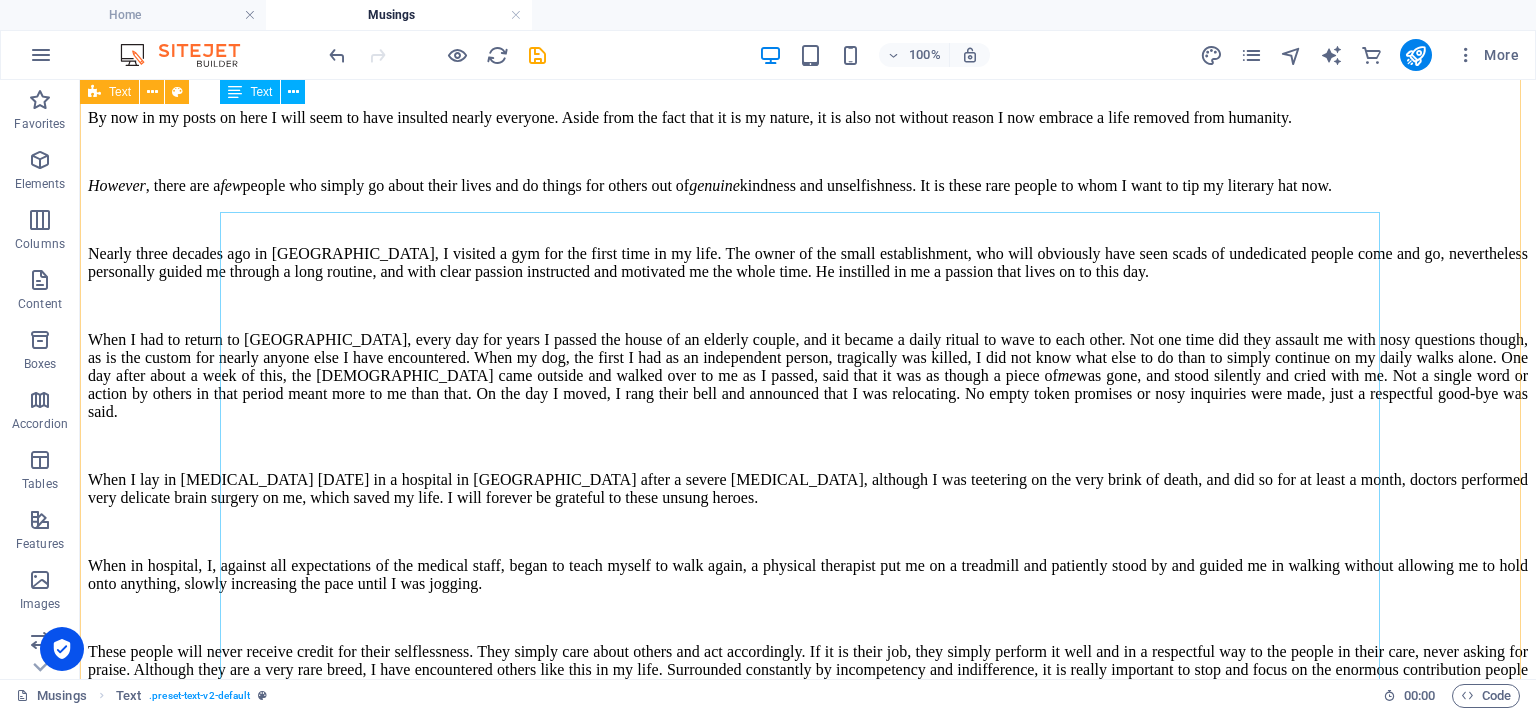 scroll, scrollTop: 1889, scrollLeft: 0, axis: vertical 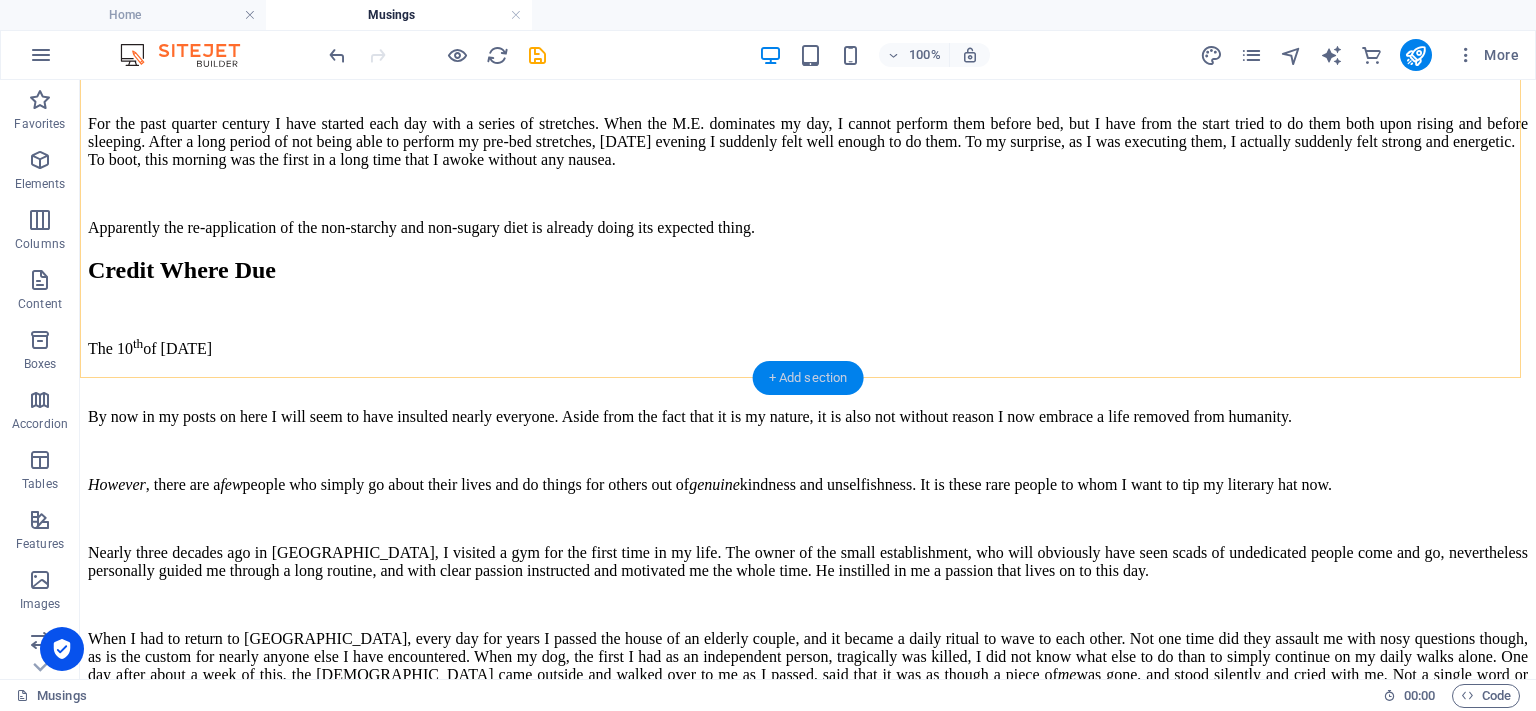 click on "+ Add section" at bounding box center (808, 378) 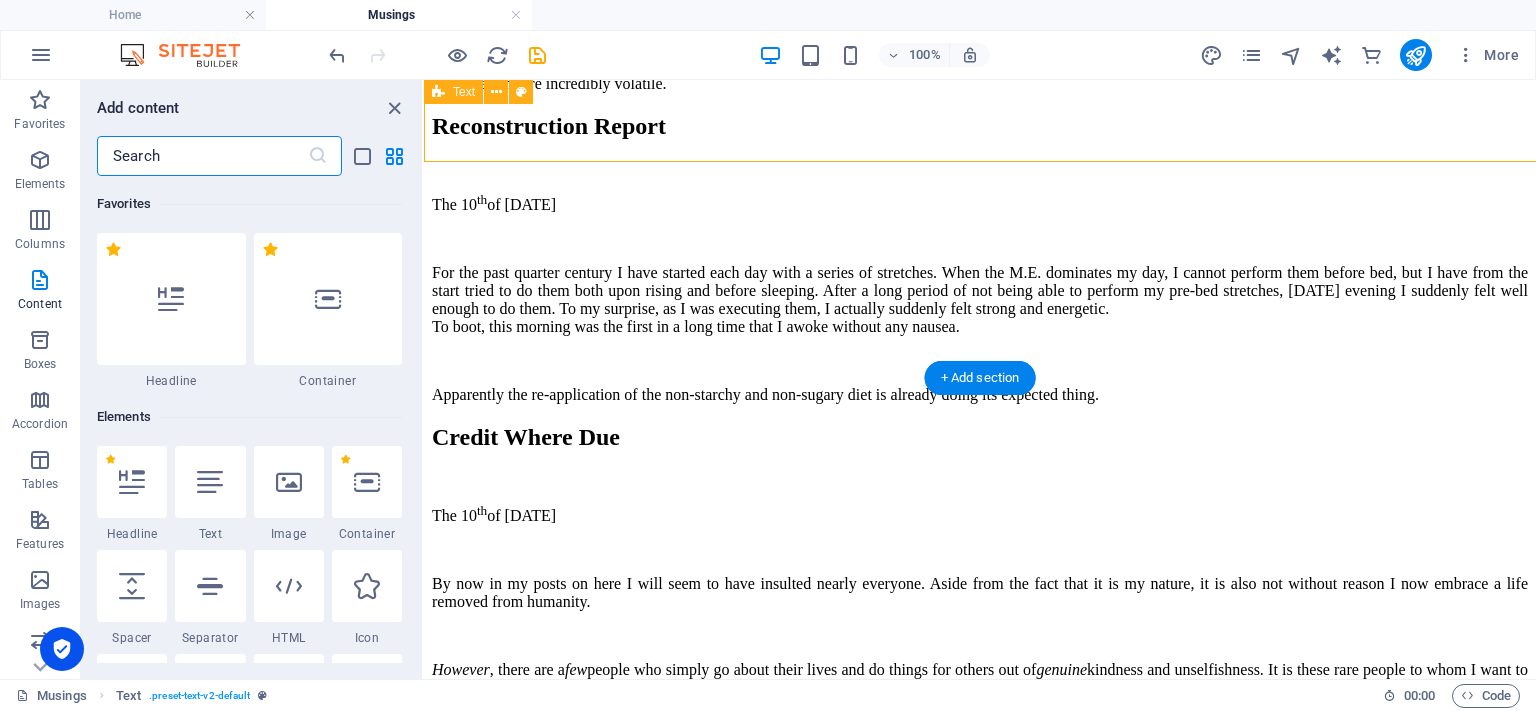 scroll, scrollTop: 2105, scrollLeft: 0, axis: vertical 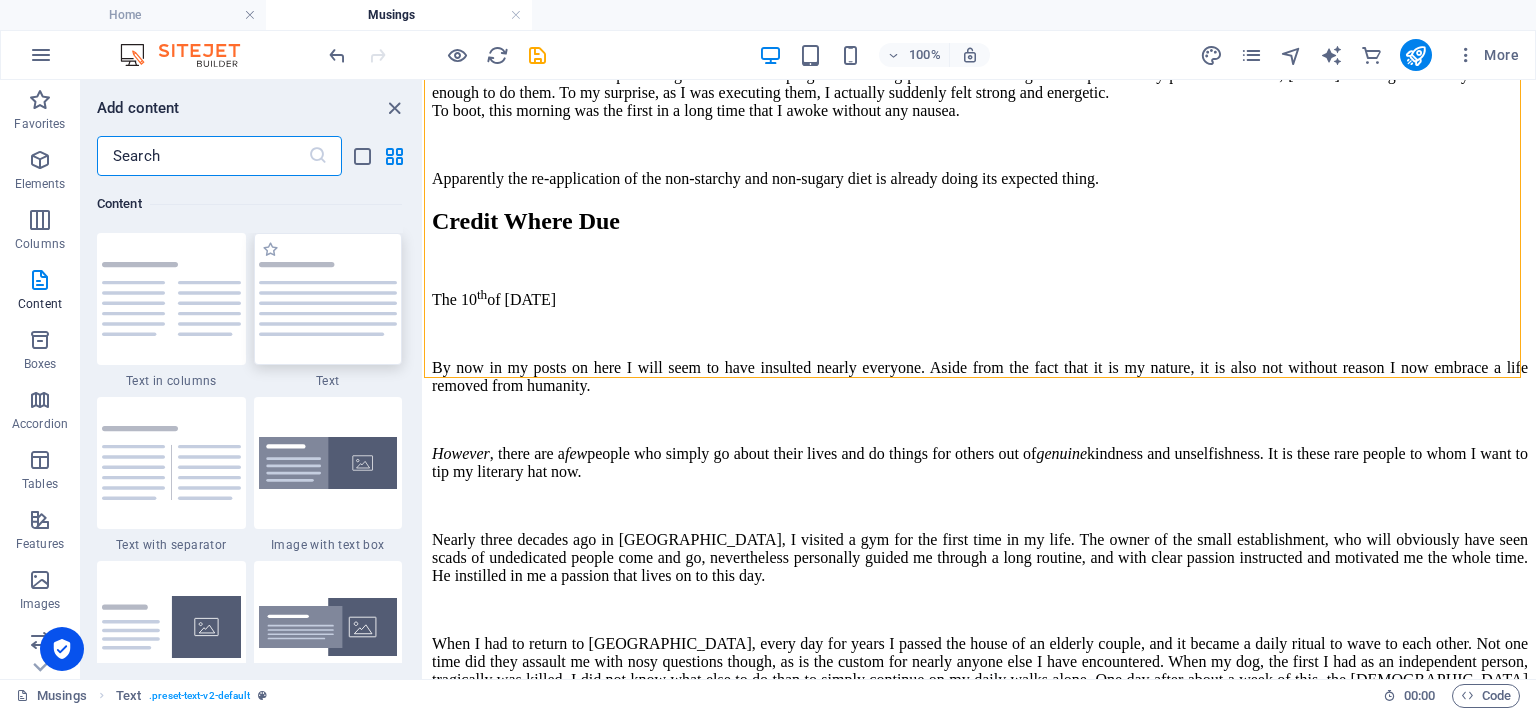 click at bounding box center (328, 299) 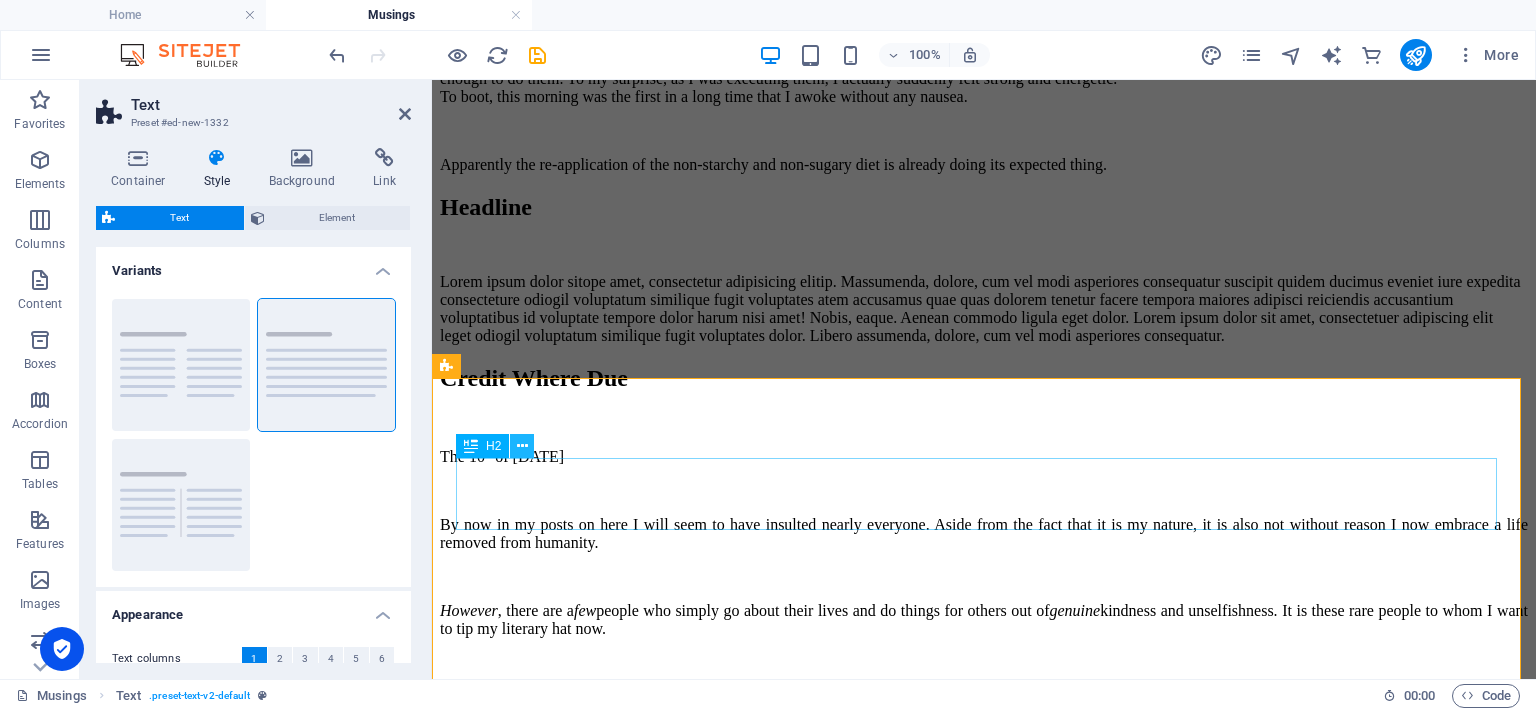 click at bounding box center (522, 446) 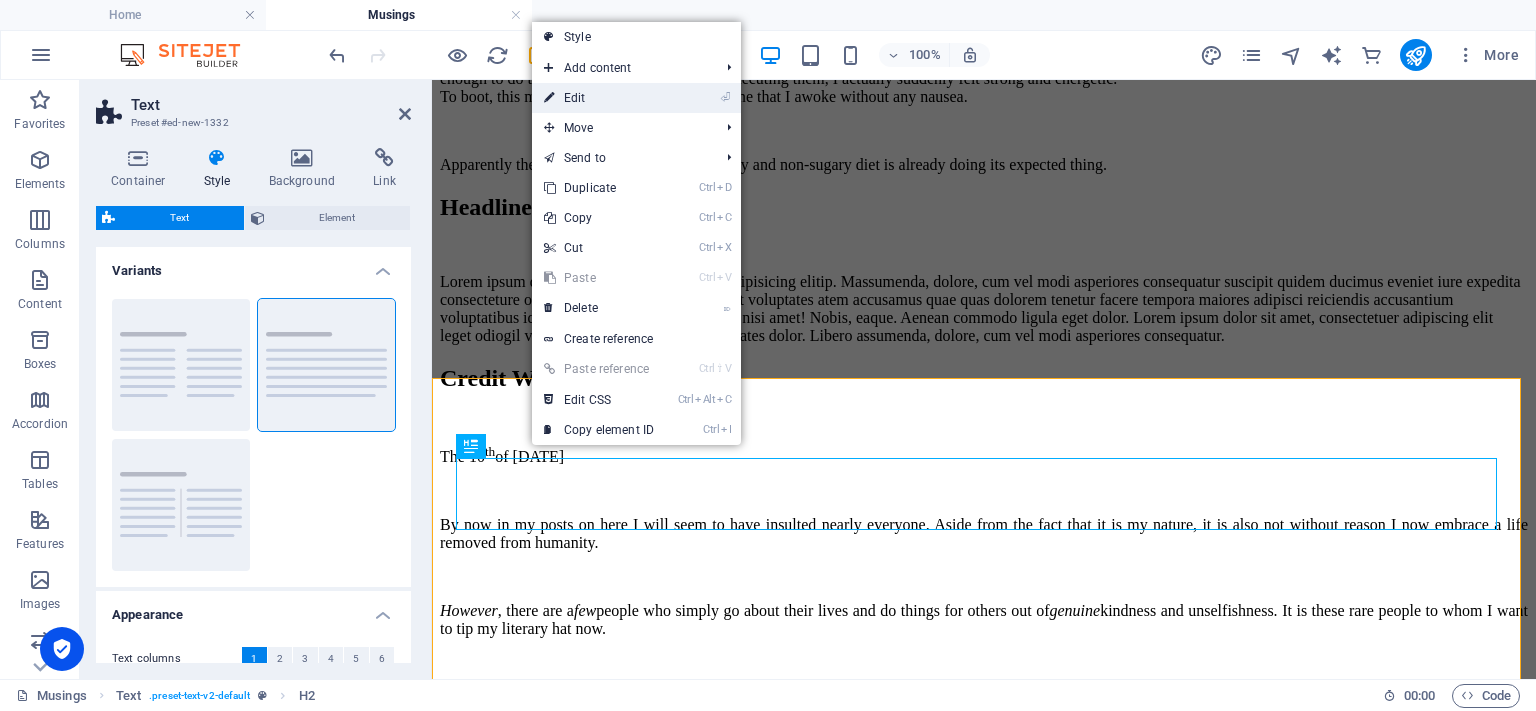 click on "⏎  Edit" at bounding box center (599, 98) 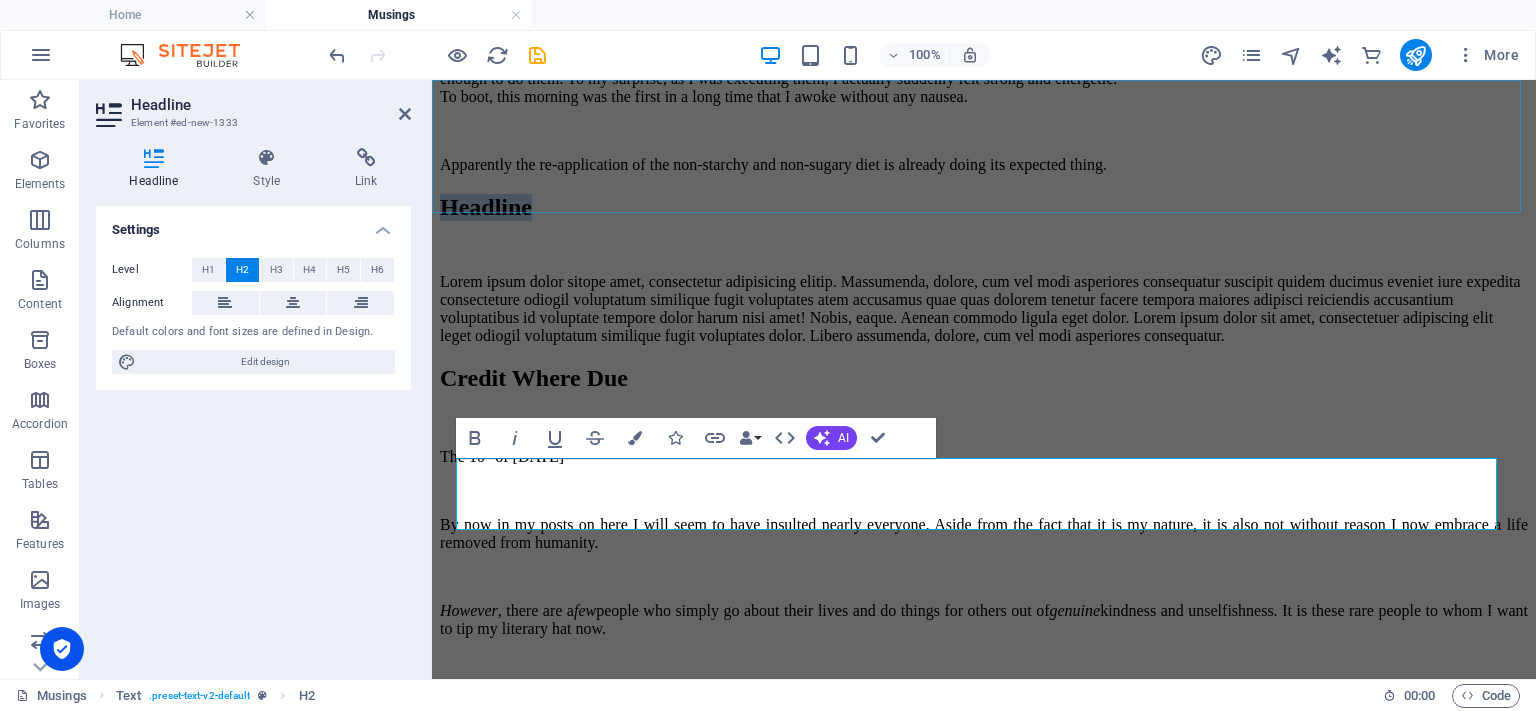 type 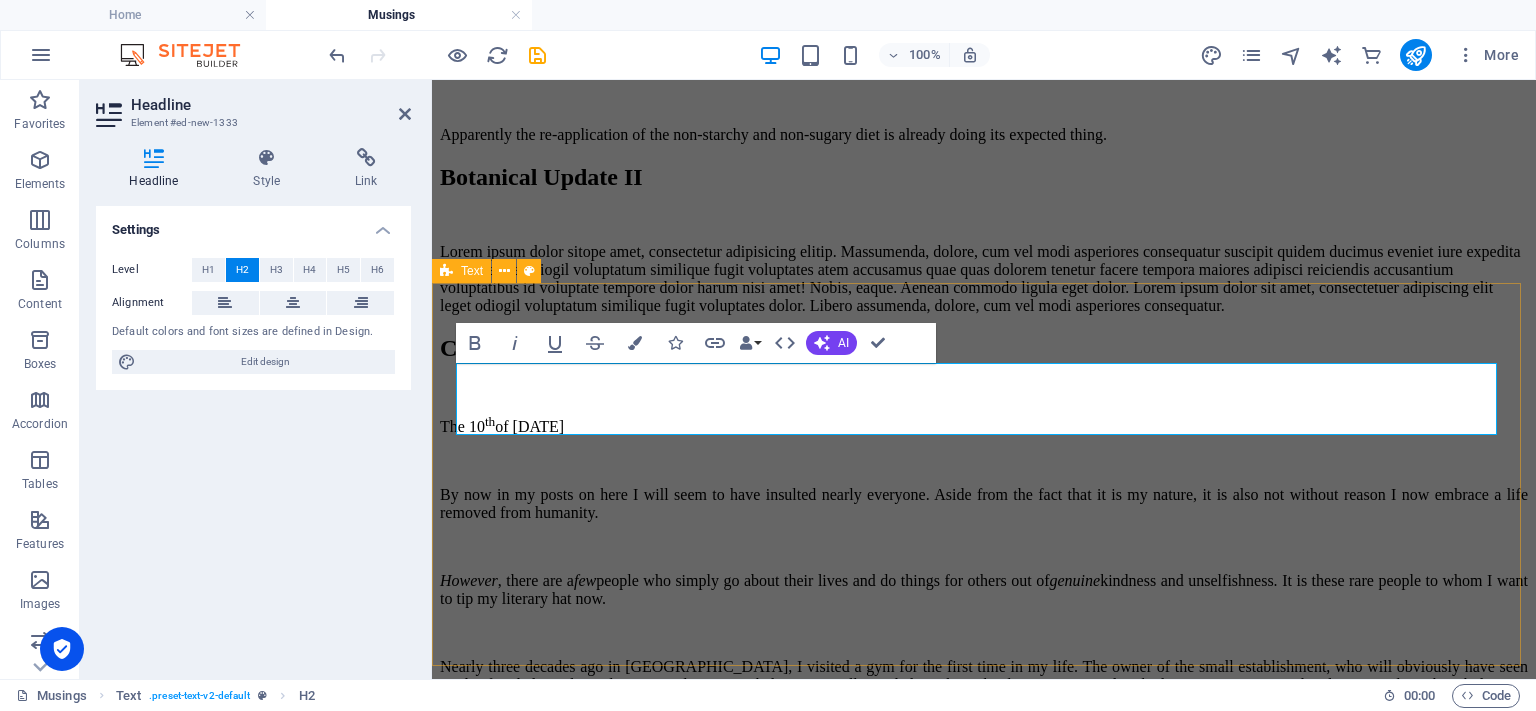 scroll, scrollTop: 2232, scrollLeft: 0, axis: vertical 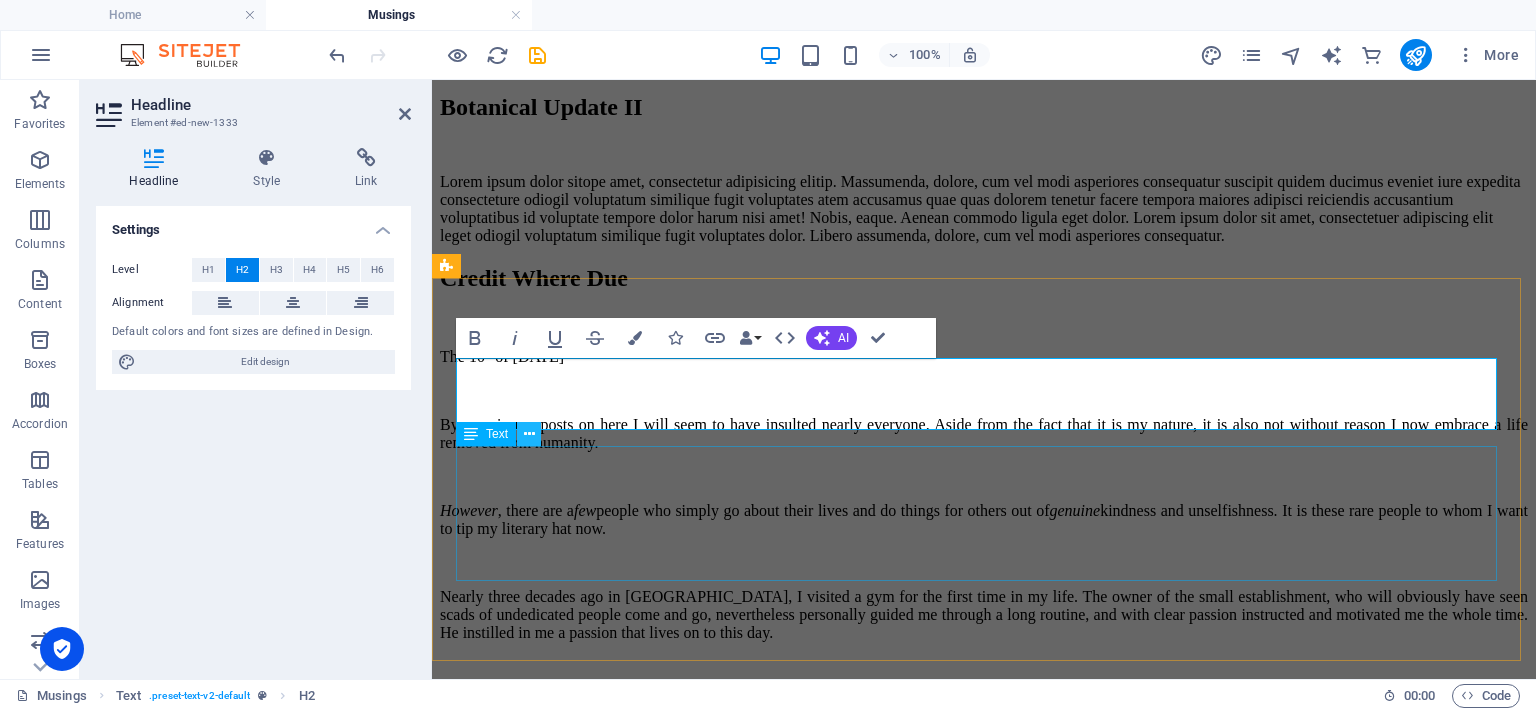 drag, startPoint x: 100, startPoint y: 367, endPoint x: 532, endPoint y: 433, distance: 437.01257 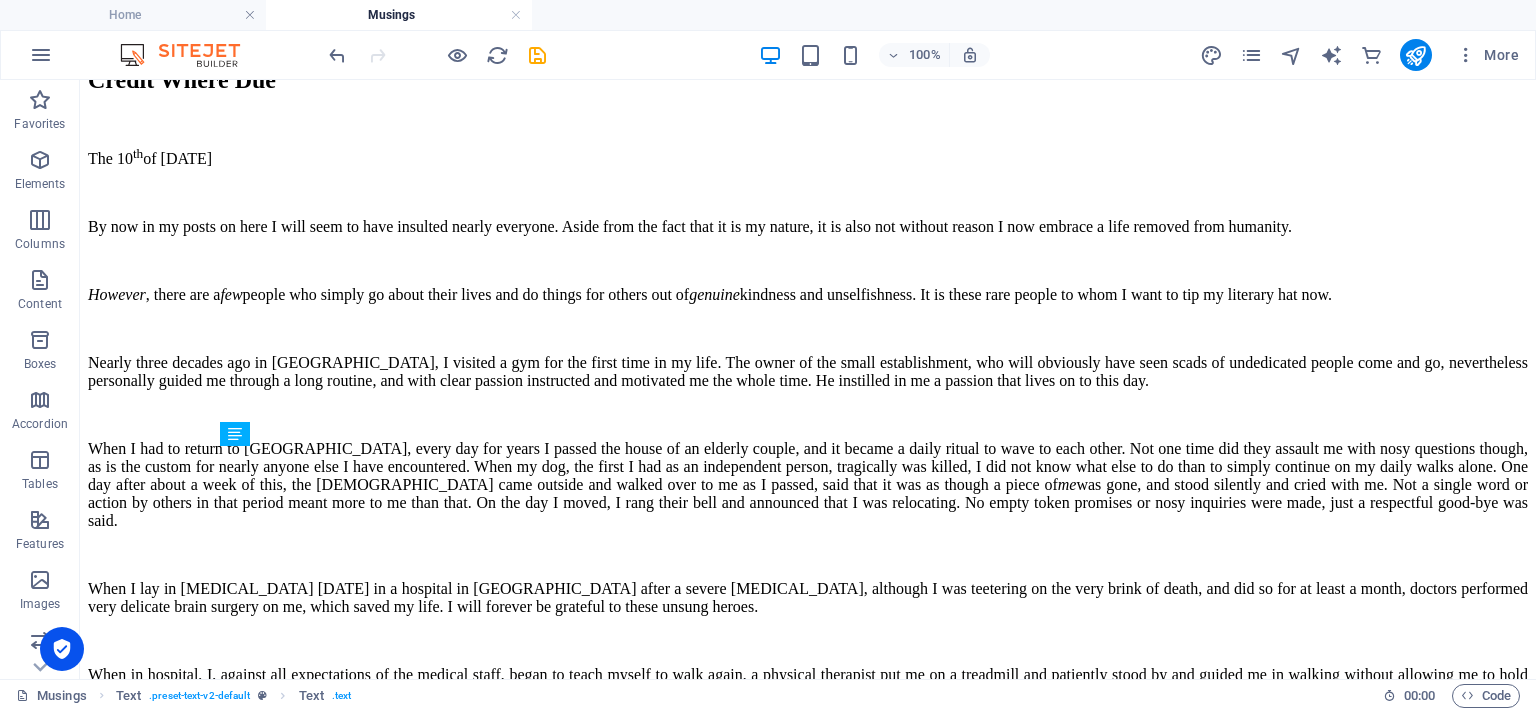 scroll, scrollTop: 1989, scrollLeft: 0, axis: vertical 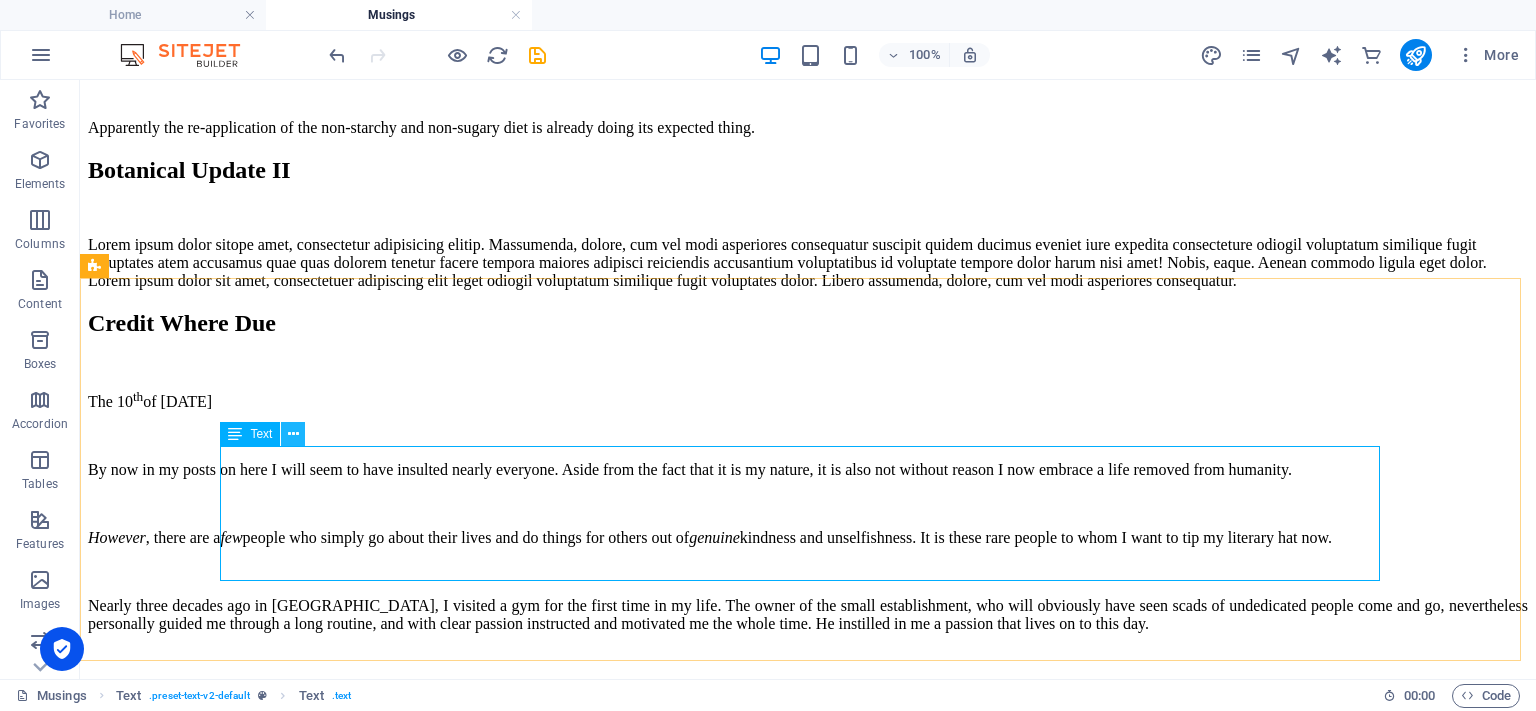 click at bounding box center (293, 434) 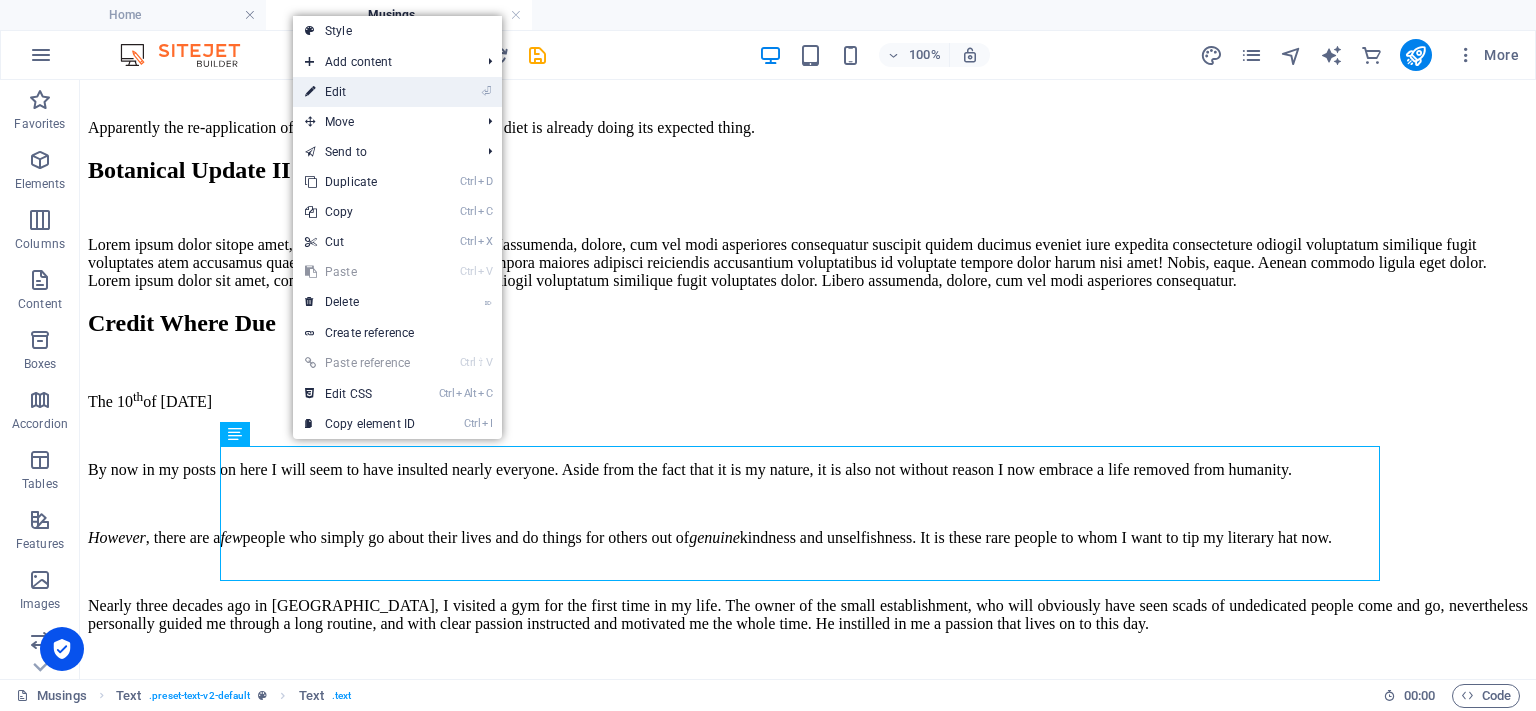 click on "⏎  Edit" at bounding box center [360, 92] 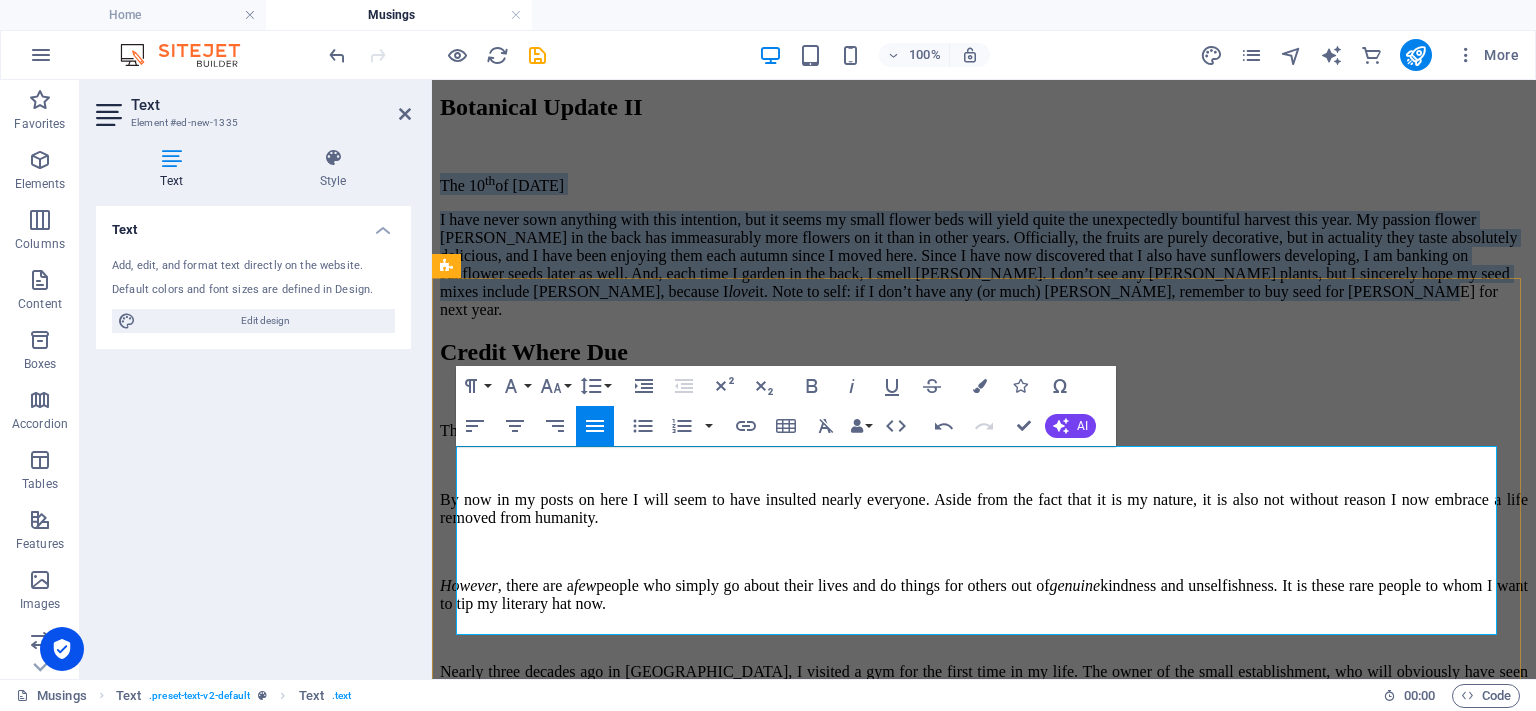 scroll, scrollTop: 2332, scrollLeft: 0, axis: vertical 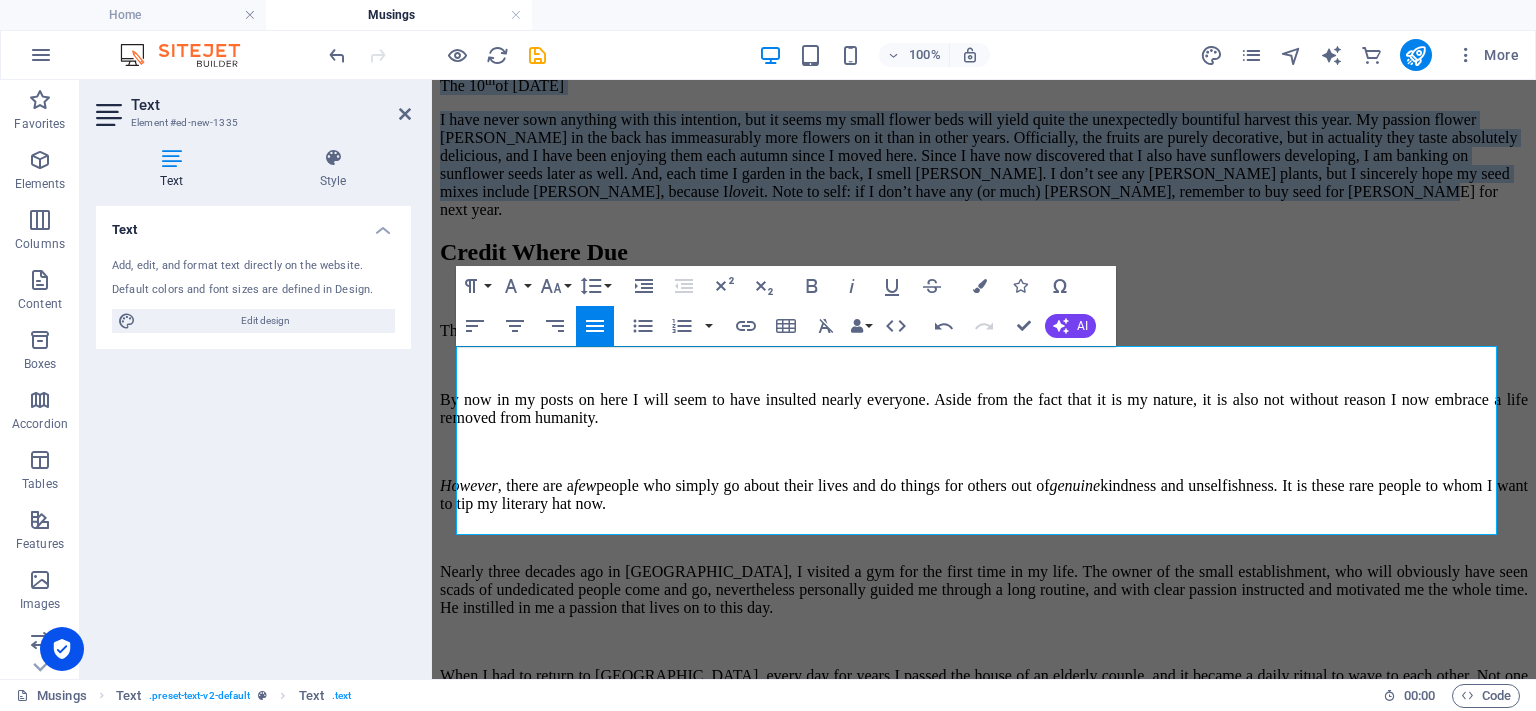 click 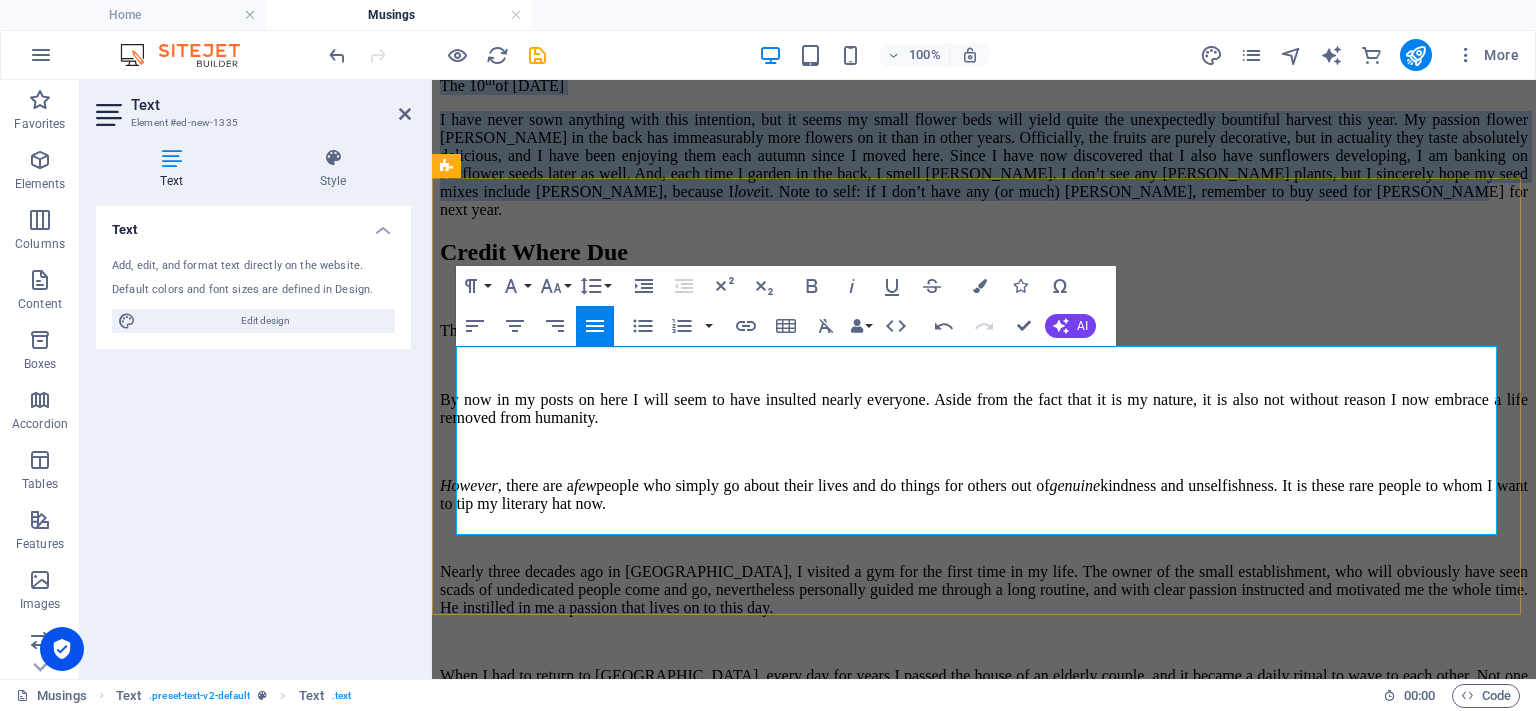click on "The [DATE]" at bounding box center (984, 84) 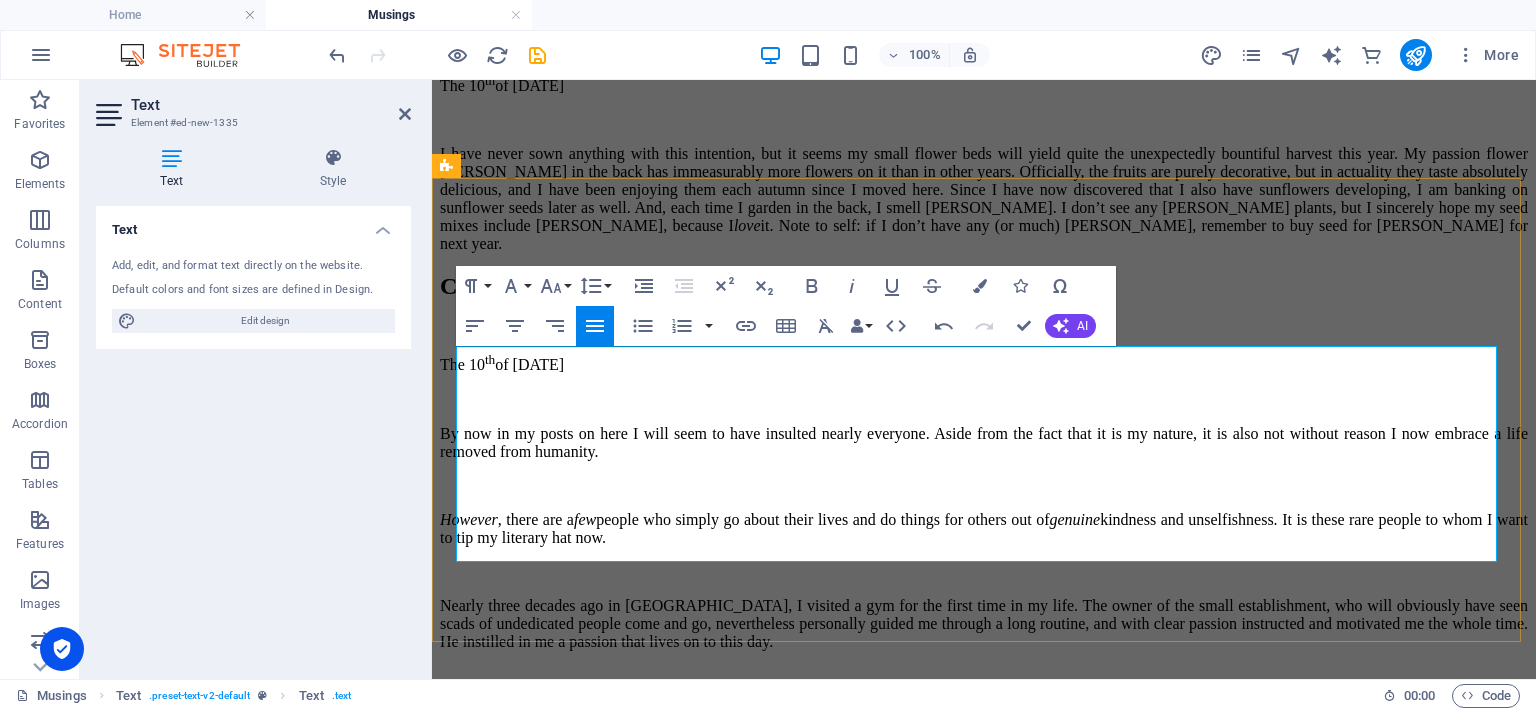 click on "I have never sown anything with this intention, but it seems my small flower beds will yield quite the unexpectedly bountiful harvest this year. My passion flower [PERSON_NAME] in the back has immeasurably more flowers on it than in other years. Officially, the fruits are purely decorative, but in actuality they taste absolutely delicious, and I have been enjoying them each autumn since I moved here. Since I have now discovered that I also have sunflowers developing, I am banking on sunflower seeds later as well. And, each time I garden in the back, I smell [PERSON_NAME]. I don’t see any [PERSON_NAME] plants, but I sincerely hope my seed mixes include [PERSON_NAME], because I  love  it. Note to self: if I don’t have any (or much) [PERSON_NAME], remember to buy seed for [PERSON_NAME] for next year." at bounding box center [984, 199] 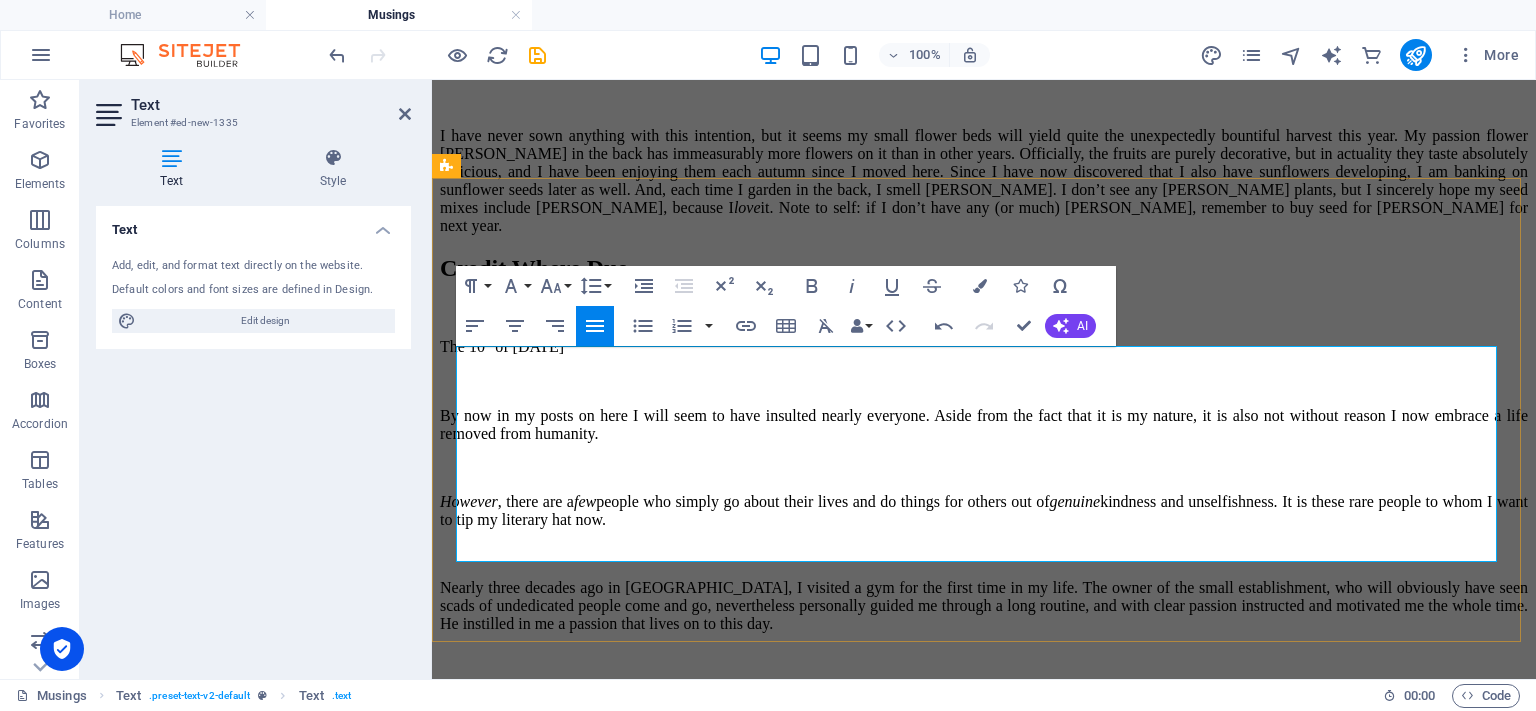 scroll, scrollTop: 2432, scrollLeft: 0, axis: vertical 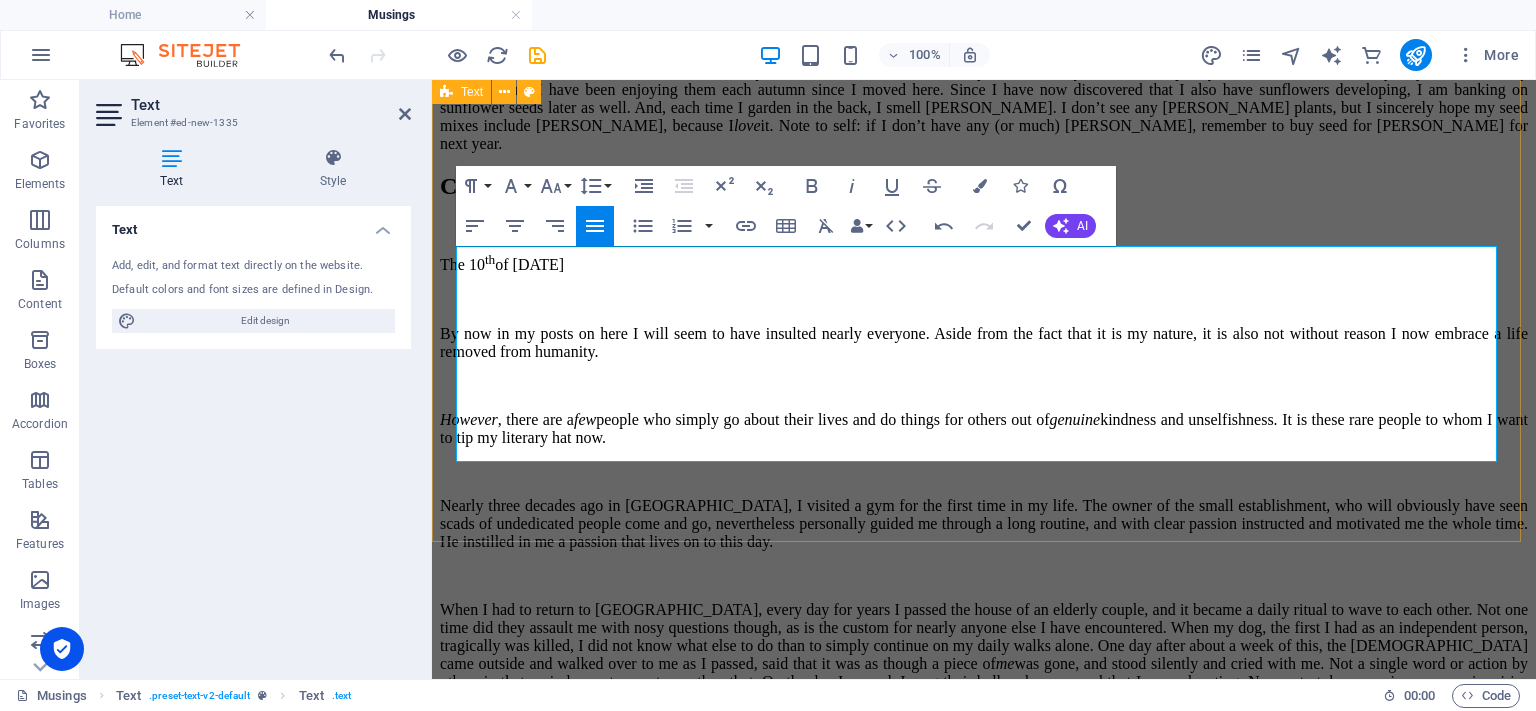 click on "Botanical Update II The [DATE] I have never sown anything with this intention, but it seems my small flower beds will yield quite the unexpectedly bountiful harvest this year. My passion flower [PERSON_NAME] in the back has immeasurably more flowers on it than in other years. Officially, the fruits are purely decorative, but in actuality they taste absolutely delicious, and I have been enjoying them each autumn since I moved here. Since I have now discovered that I also have sunflowers developing, I am banking on sunflower seeds later as well. And, each time I garden in the back, I smell [PERSON_NAME]. I don’t see any [PERSON_NAME] plants, but I sincerely hope my seed mixes include [PERSON_NAME], because I  love  it. Note to self: if I don’t have any (or much) [PERSON_NAME], remember to buy seed for [PERSON_NAME] for next year." at bounding box center [984, 23] 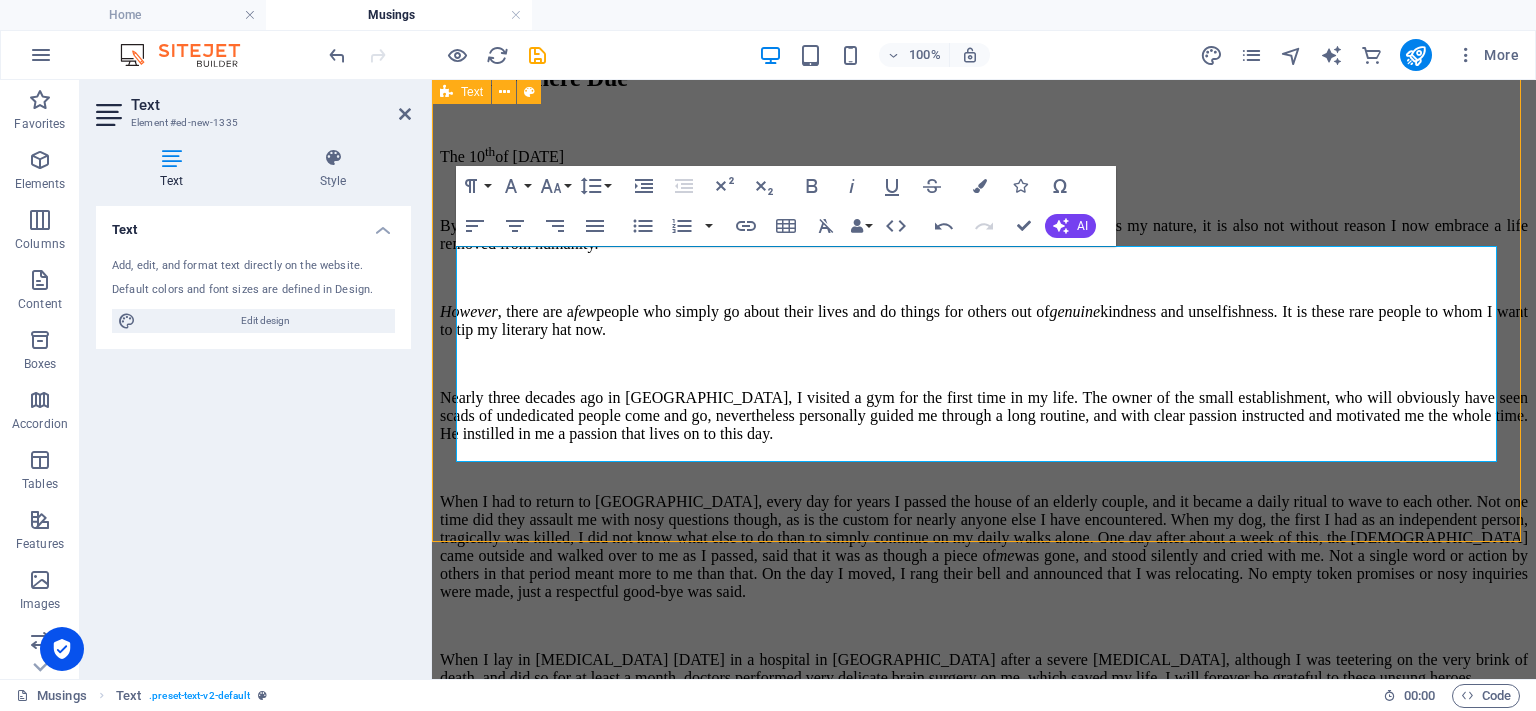 scroll, scrollTop: 2189, scrollLeft: 0, axis: vertical 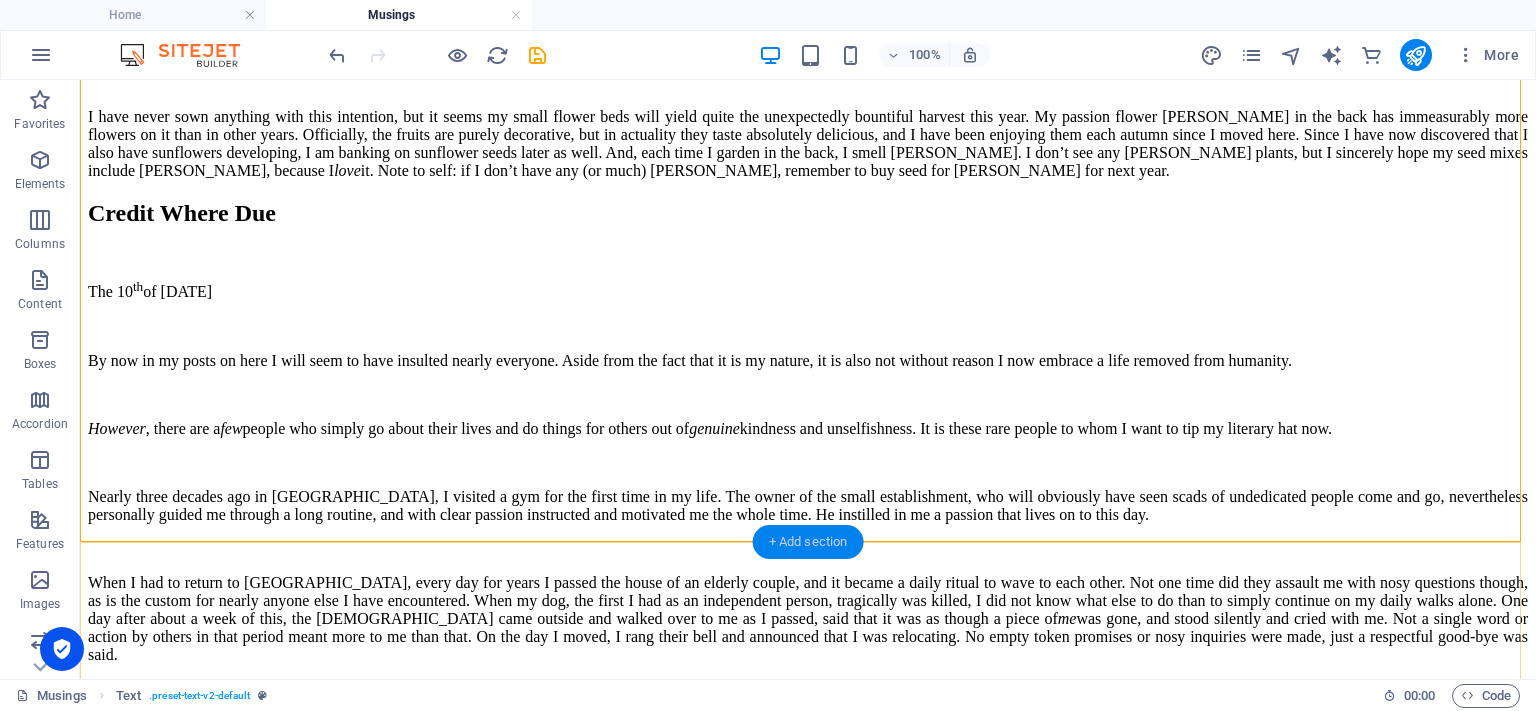 drag, startPoint x: 813, startPoint y: 535, endPoint x: 388, endPoint y: 455, distance: 432.46387 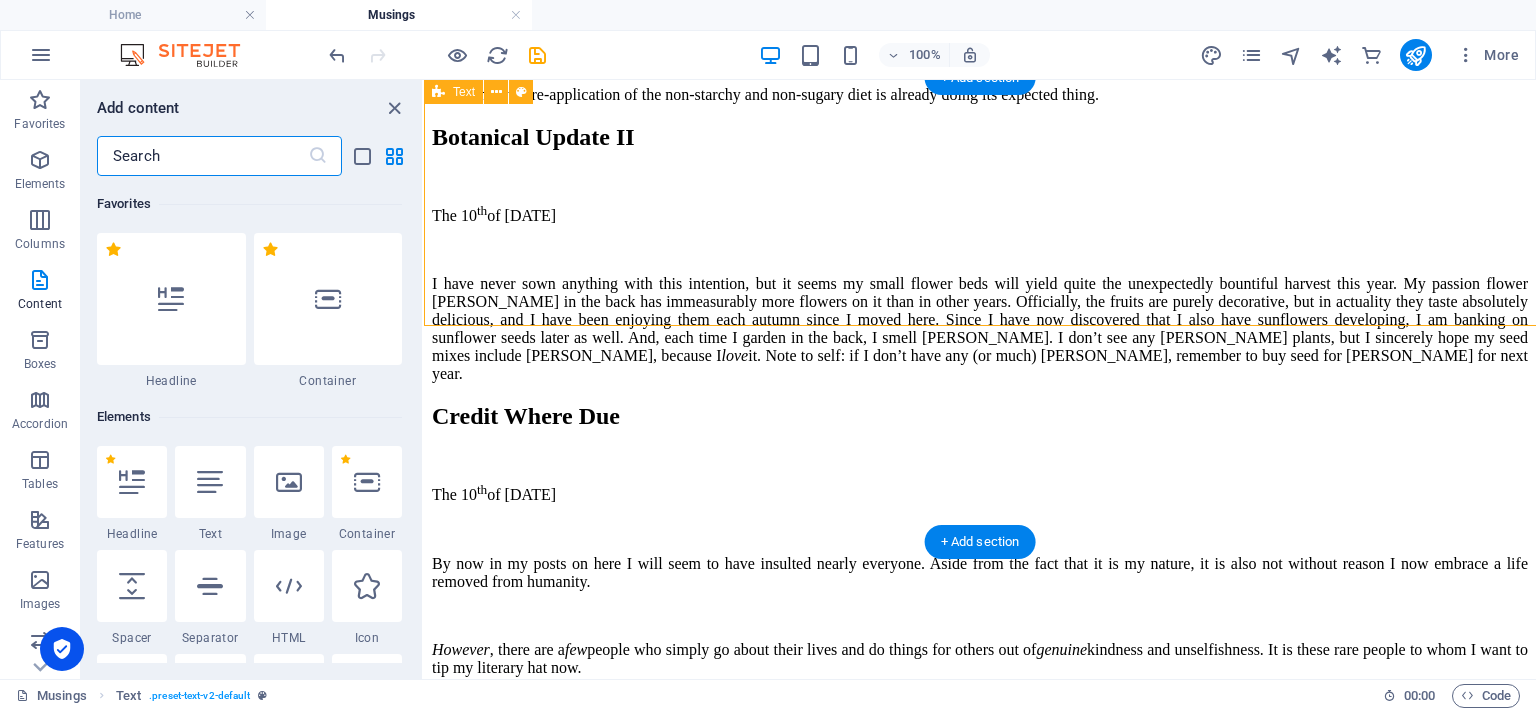 scroll, scrollTop: 2405, scrollLeft: 0, axis: vertical 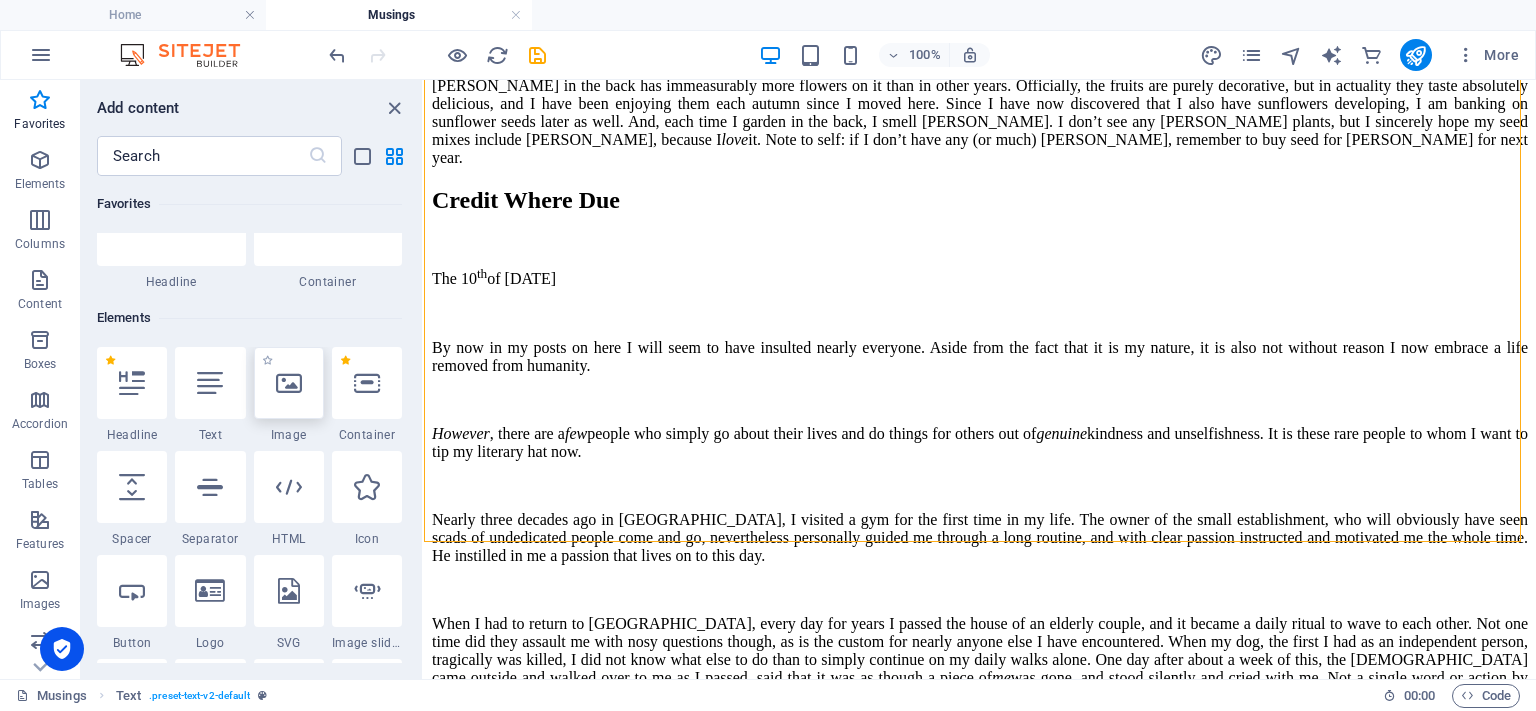 click at bounding box center [289, 383] 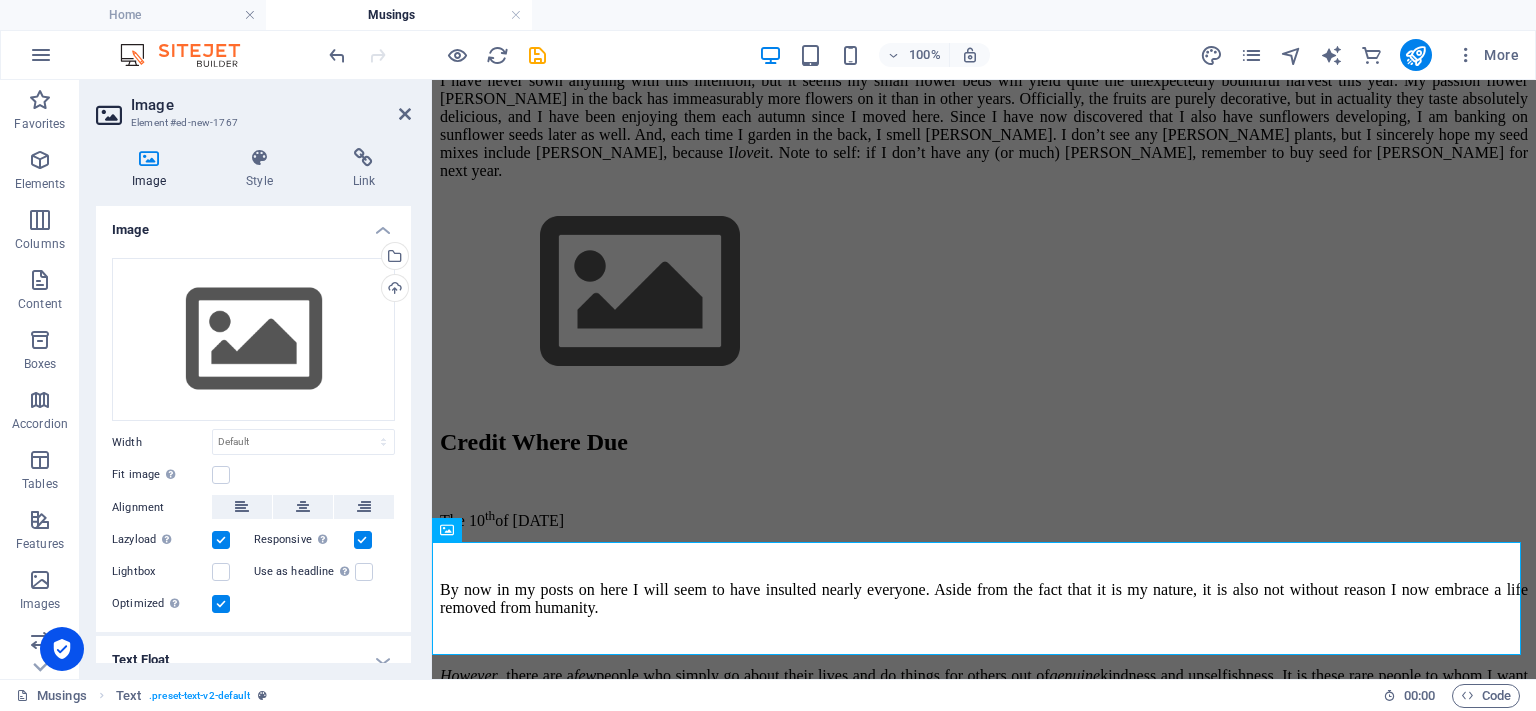 scroll, scrollTop: 2432, scrollLeft: 0, axis: vertical 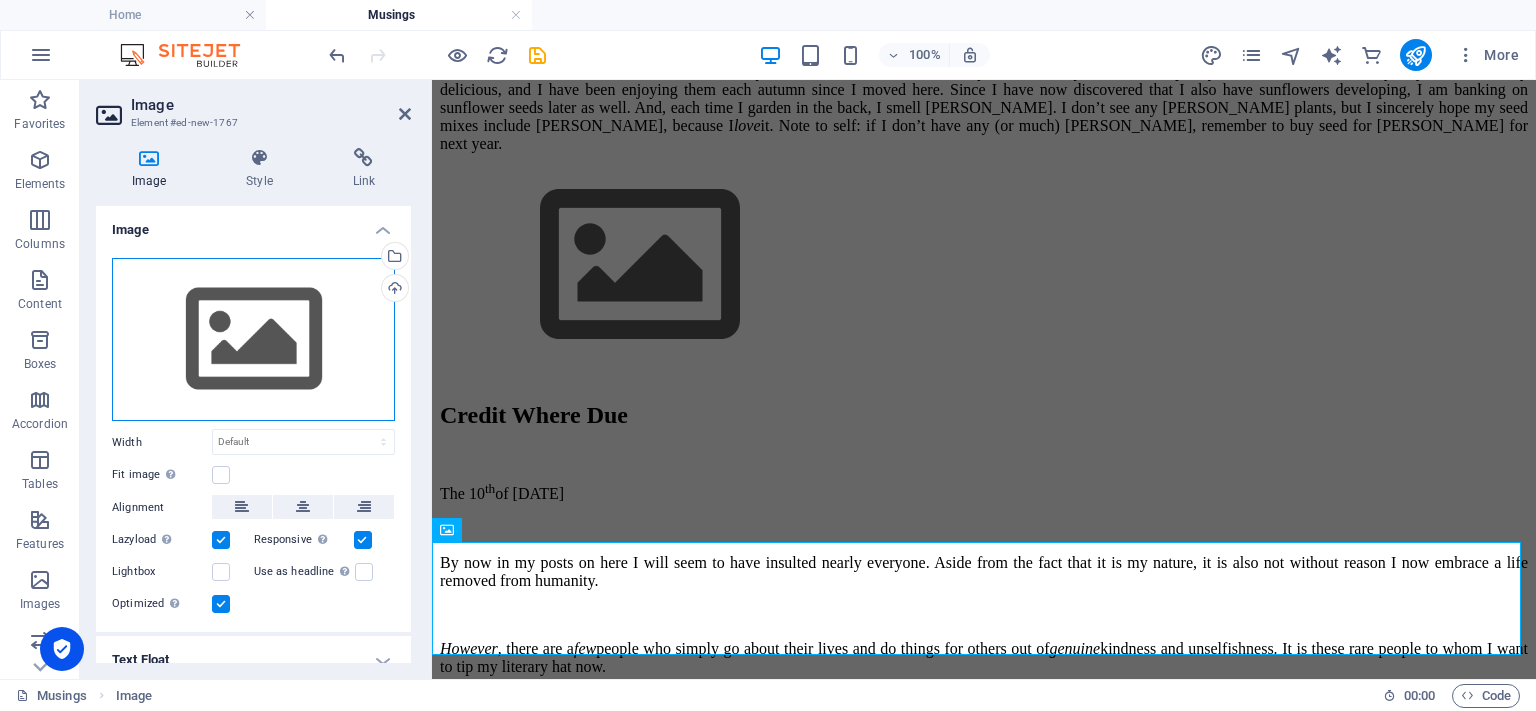 click on "Drag files here, click to choose files or select files from Files or our free stock photos & videos" at bounding box center (253, 340) 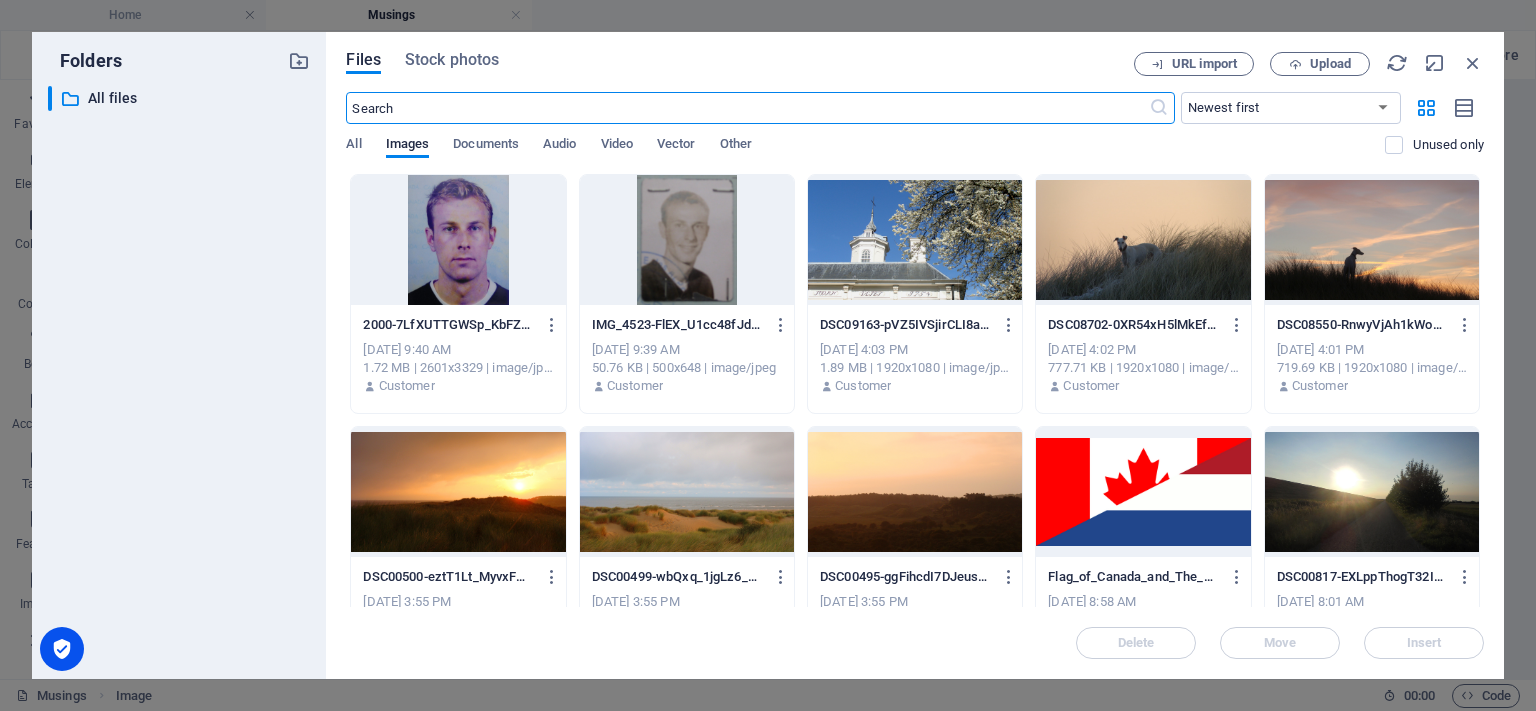 scroll, scrollTop: 2486, scrollLeft: 0, axis: vertical 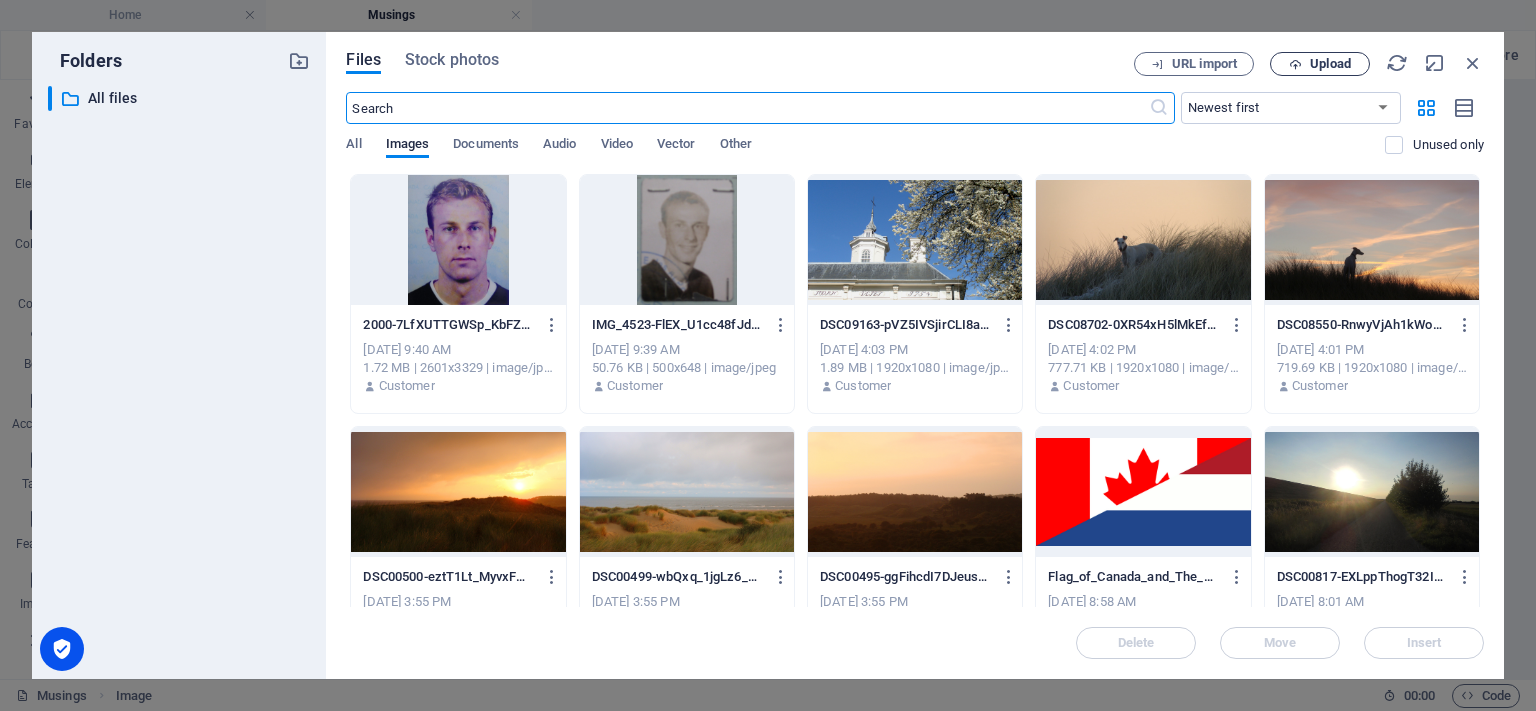 click on "Upload" at bounding box center [1330, 64] 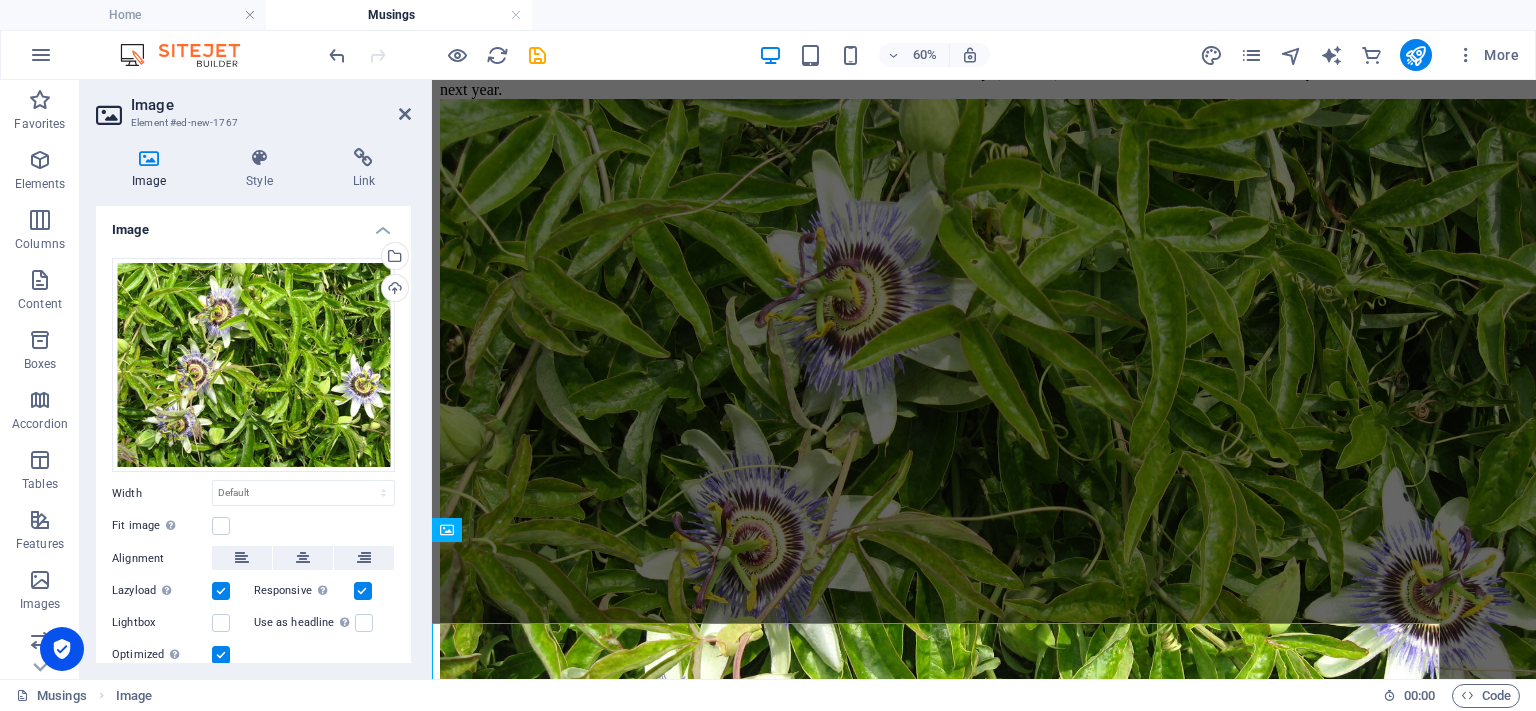 scroll, scrollTop: 2432, scrollLeft: 0, axis: vertical 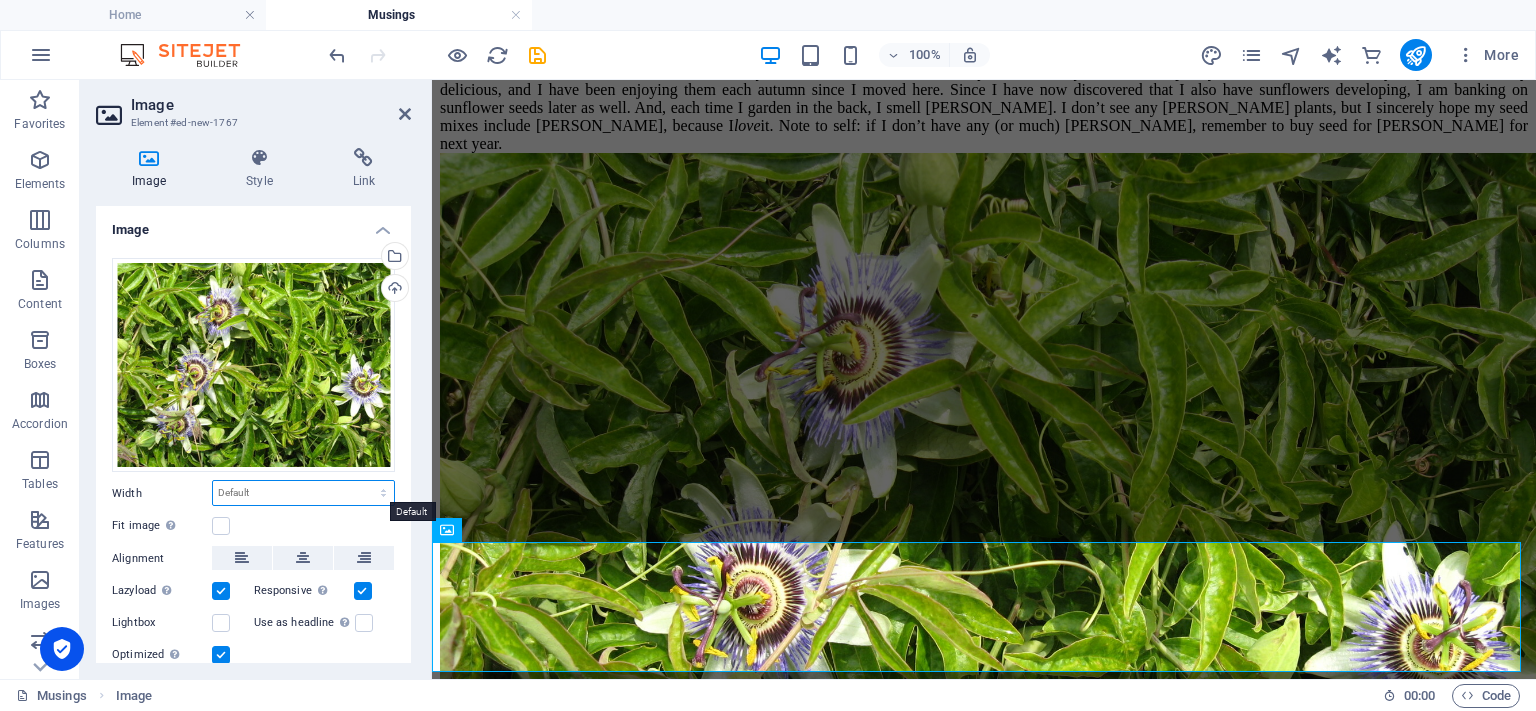 click on "Default auto px rem % em vh vw" at bounding box center (303, 493) 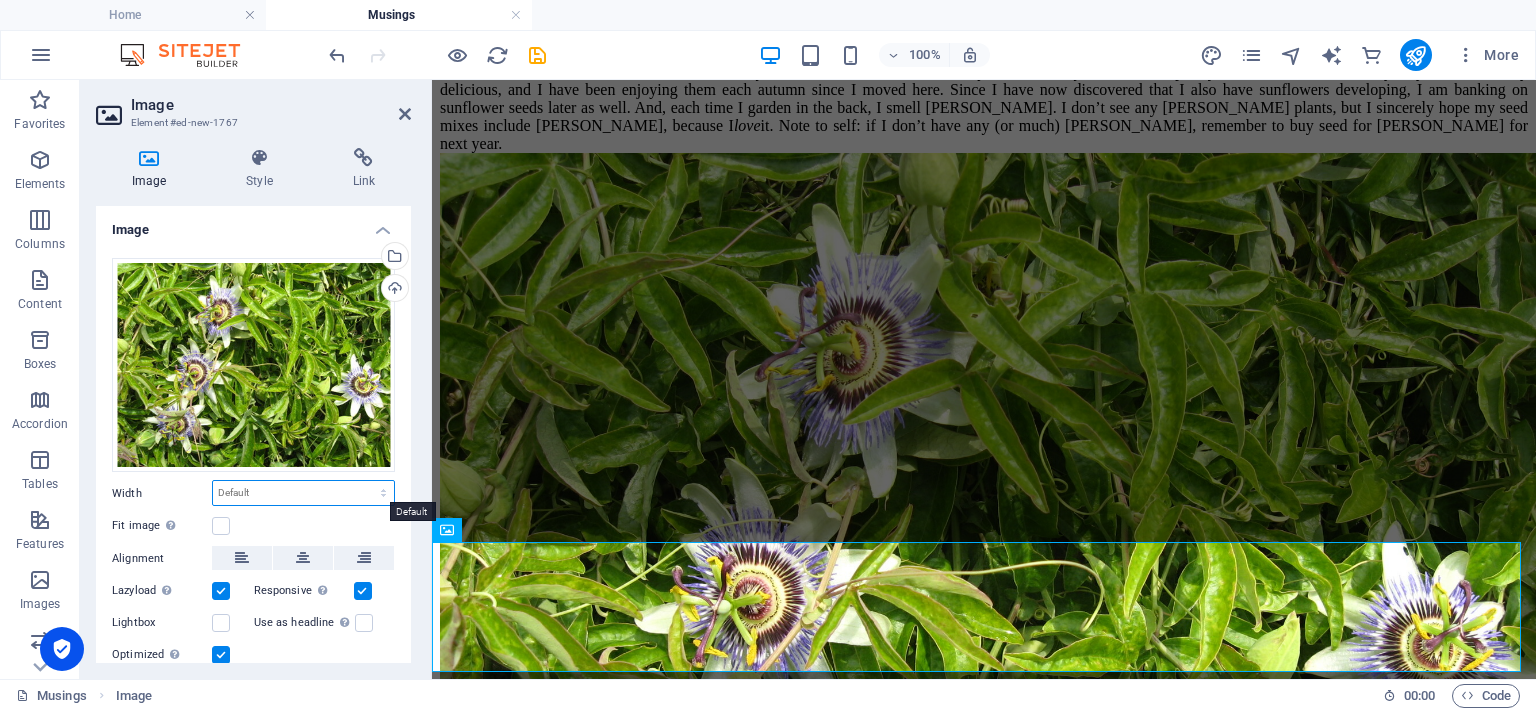 select on "px" 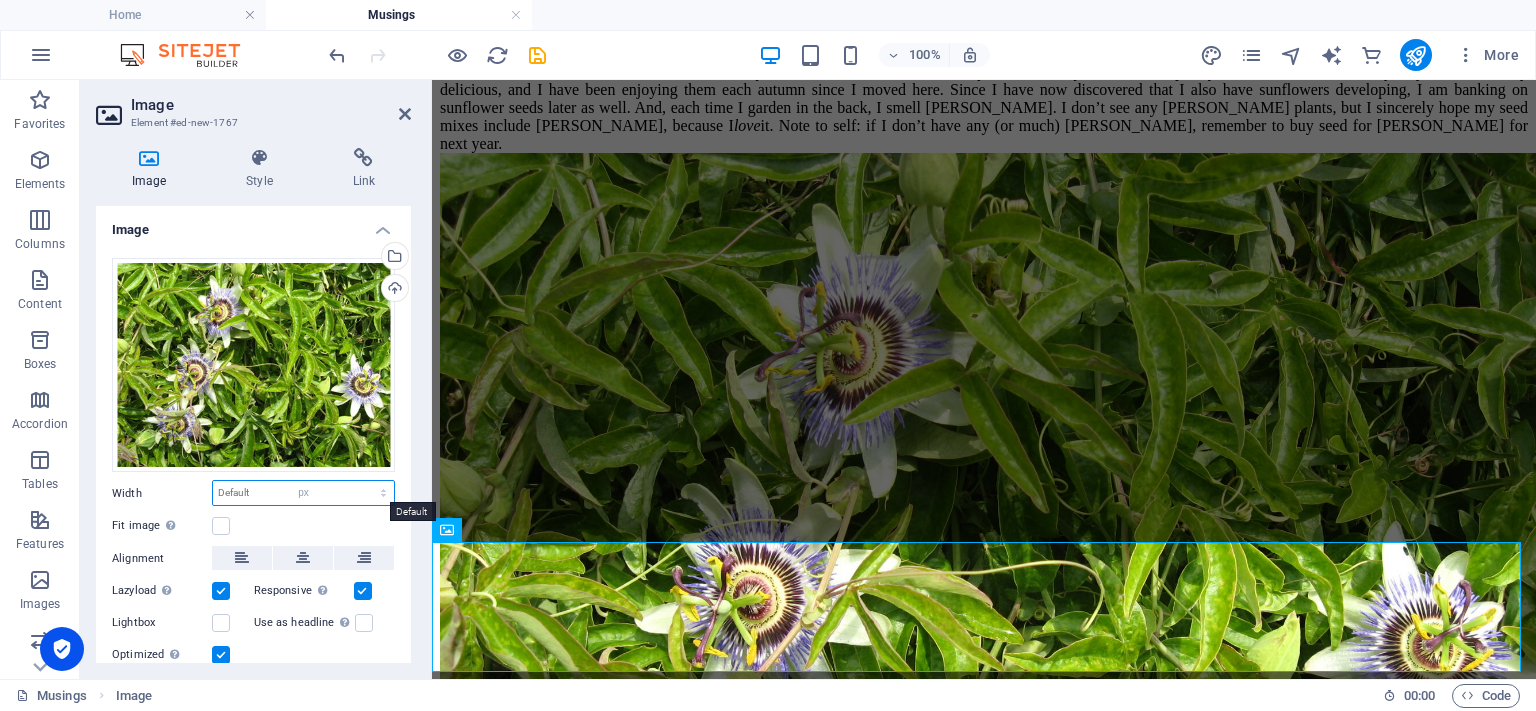 click on "Default auto px rem % em vh vw" at bounding box center (303, 493) 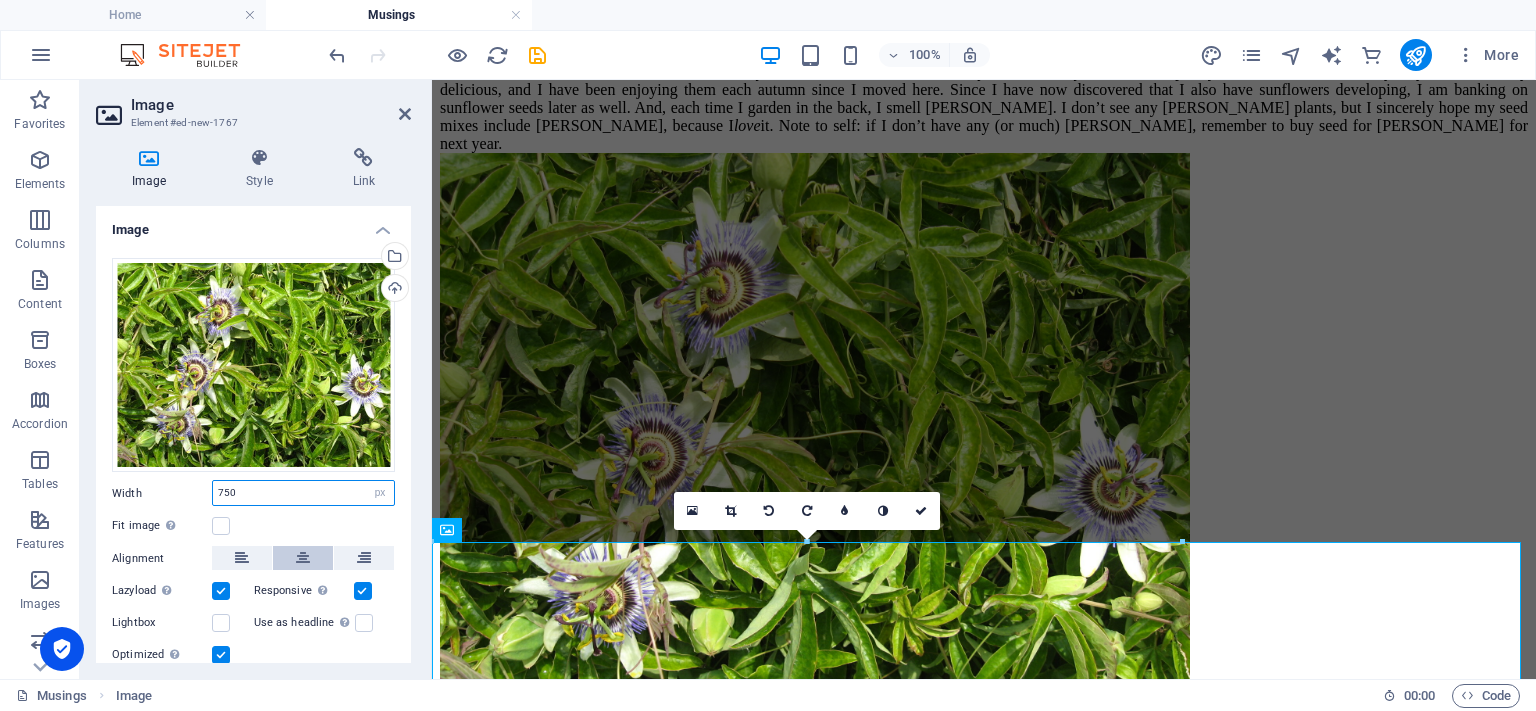 type on "750" 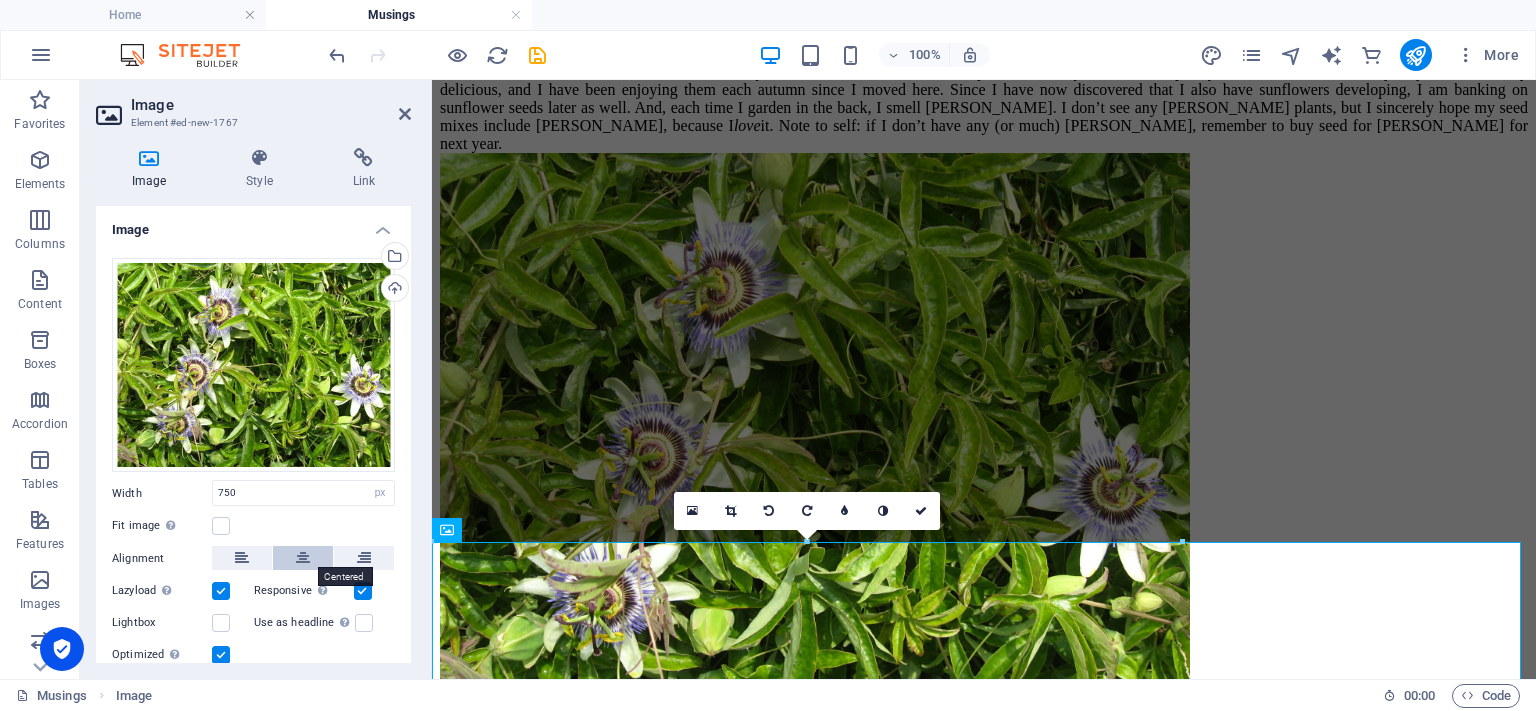 click at bounding box center (303, 558) 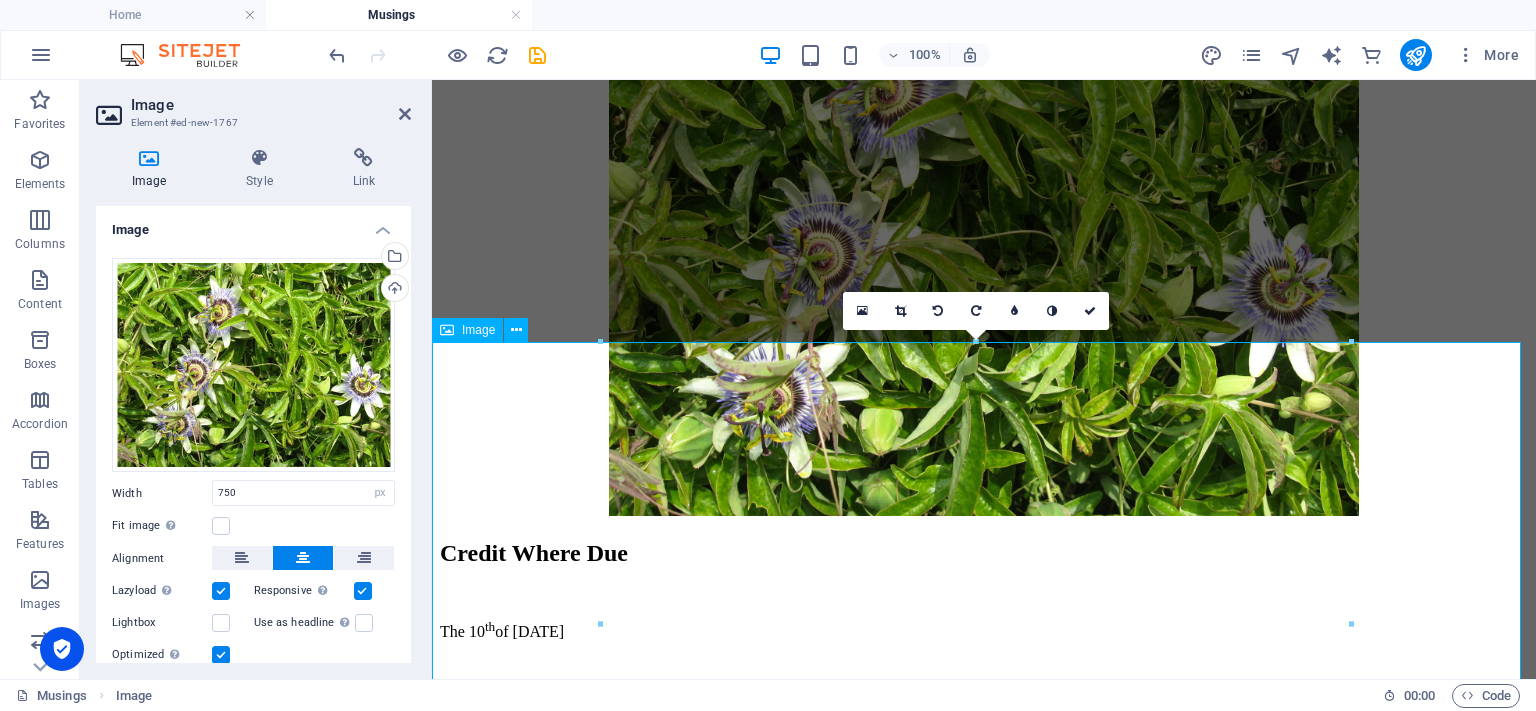 scroll, scrollTop: 2832, scrollLeft: 0, axis: vertical 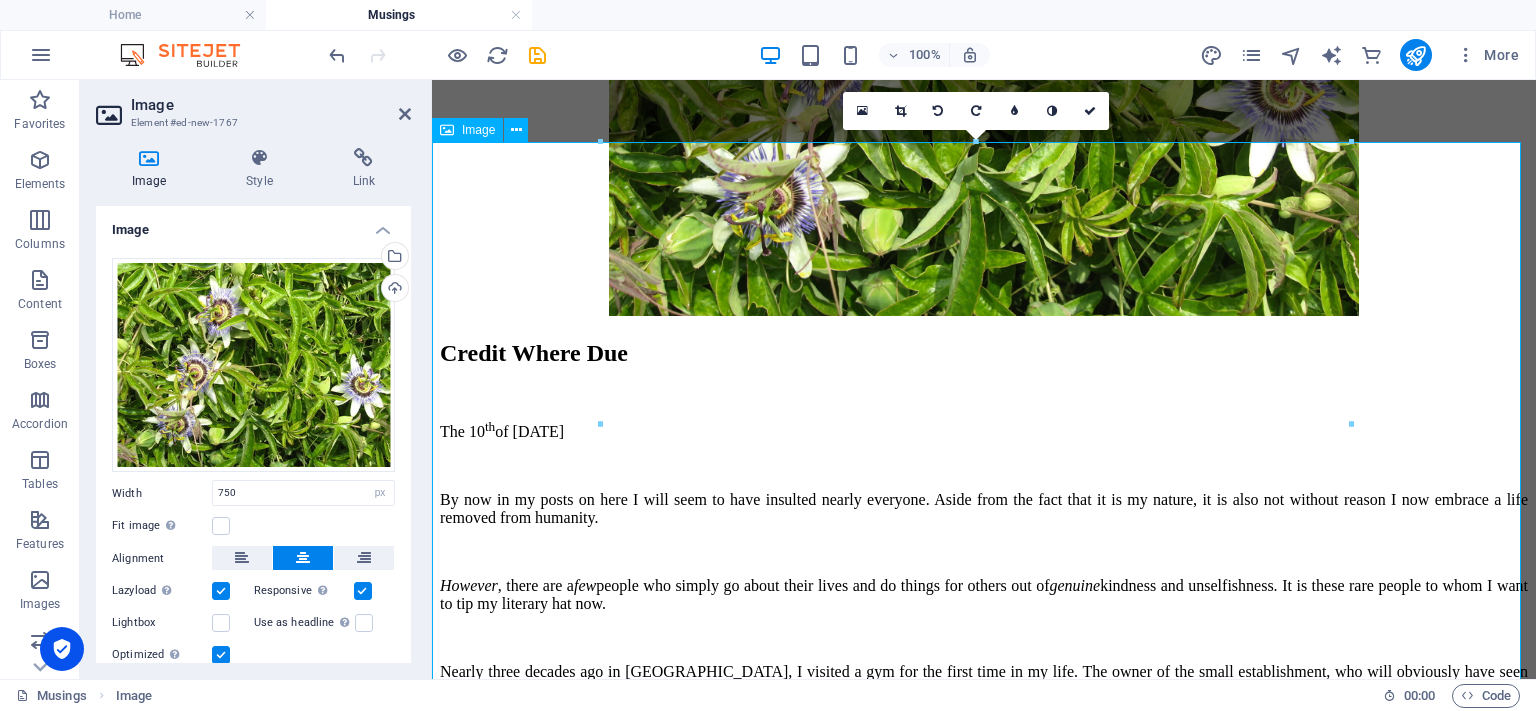 click at bounding box center [984, 36] 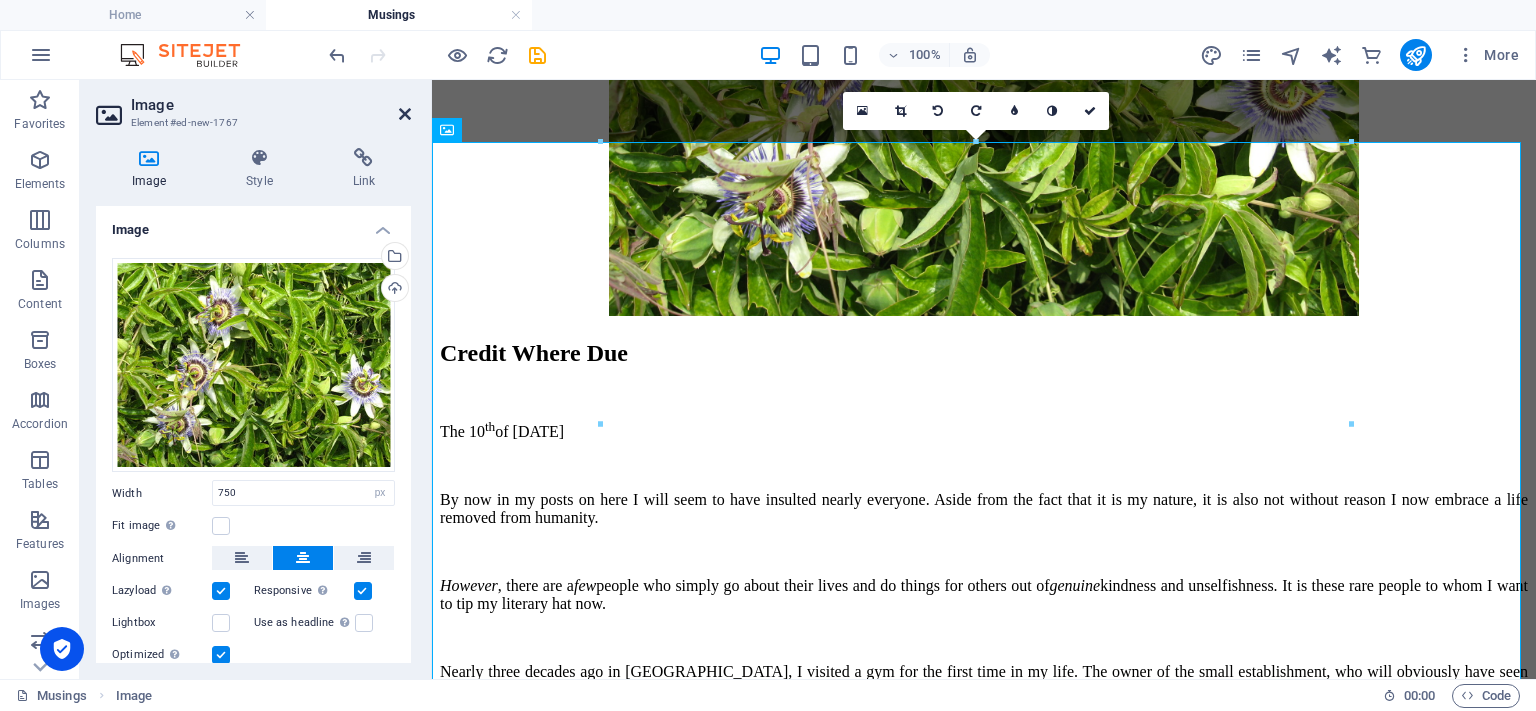 click at bounding box center [405, 114] 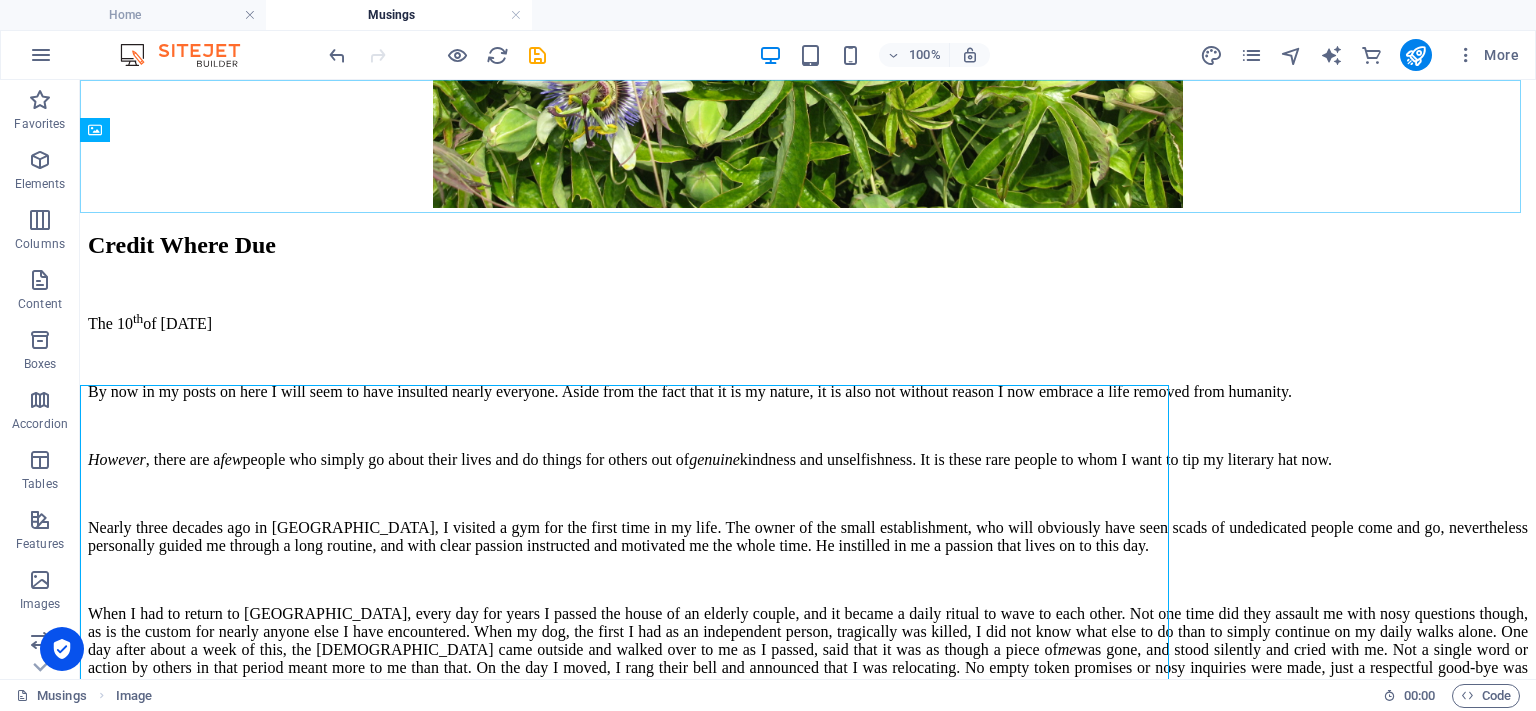 scroll, scrollTop: 2589, scrollLeft: 0, axis: vertical 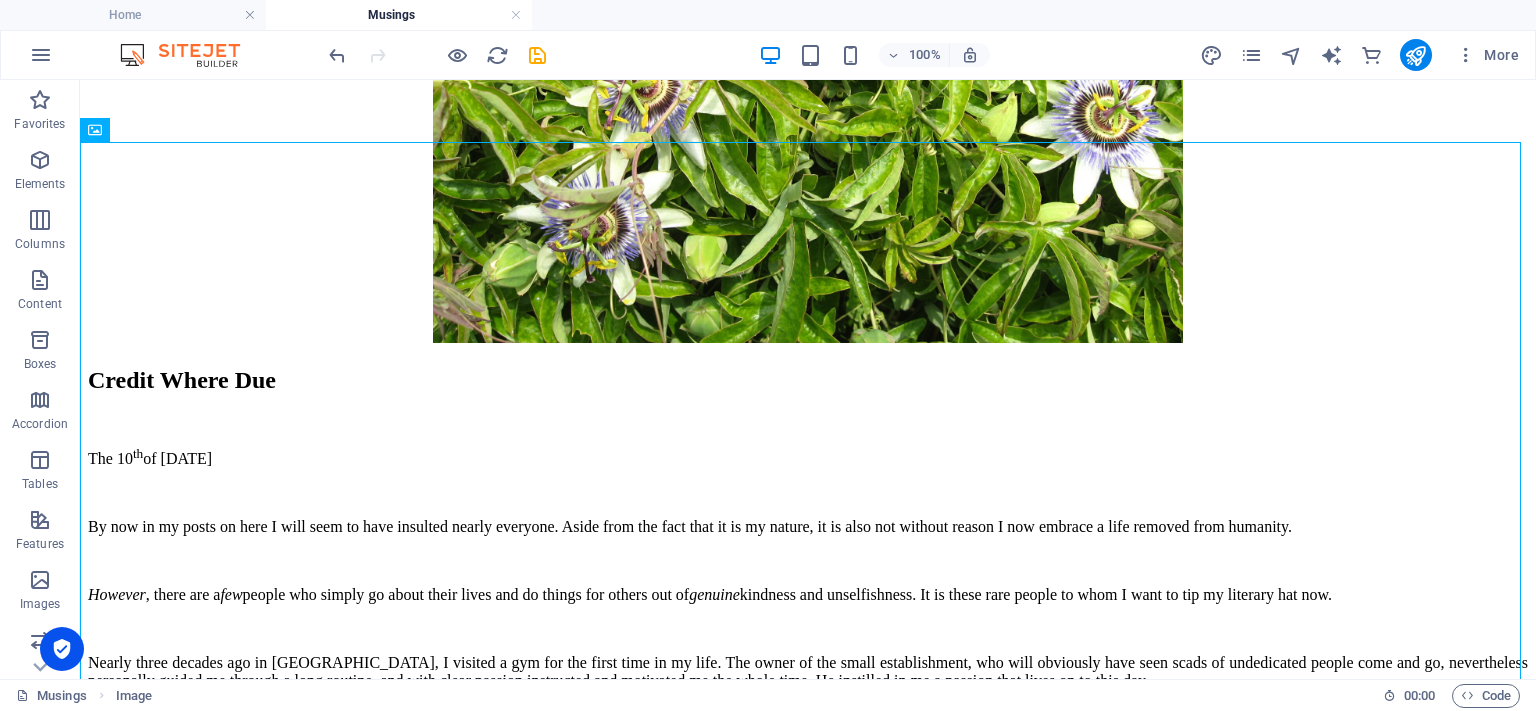 click at bounding box center [437, 55] 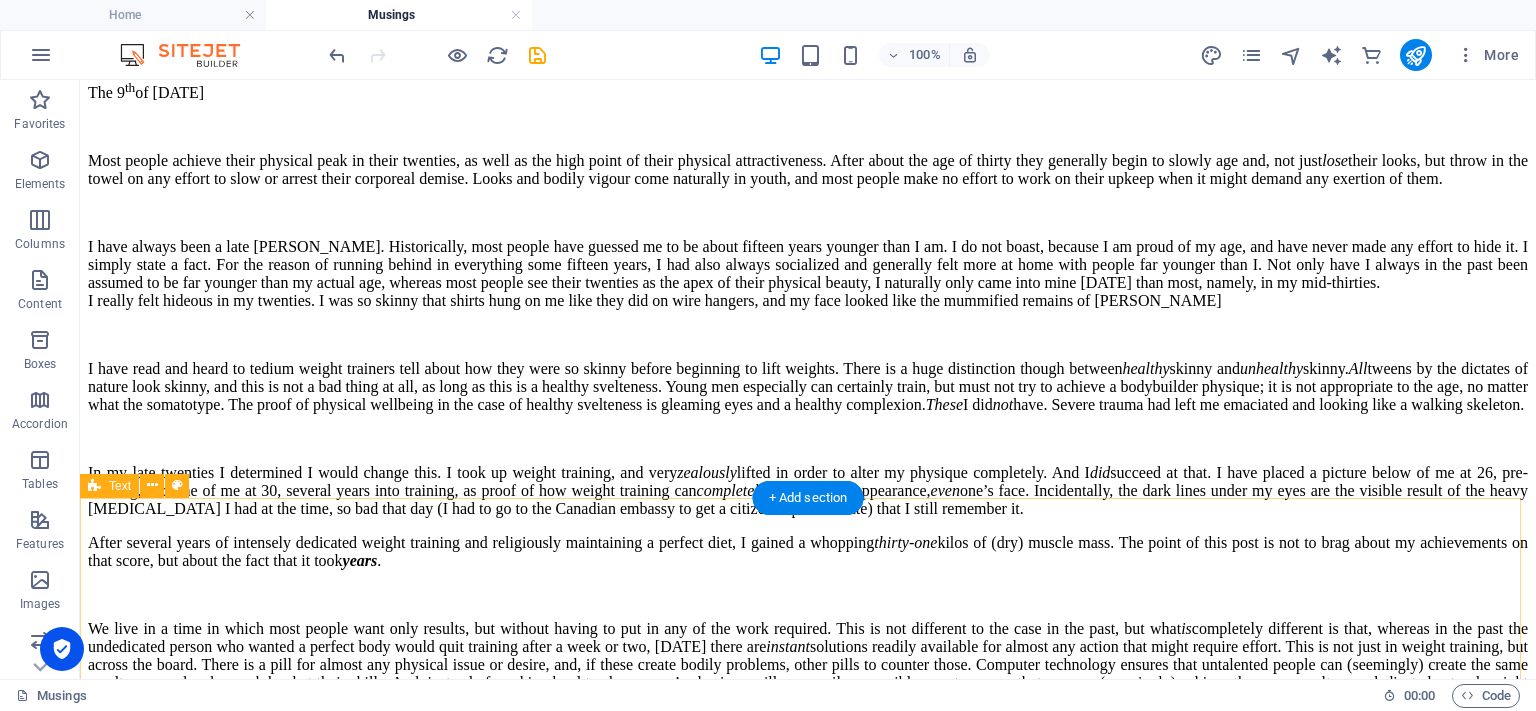 scroll, scrollTop: 4289, scrollLeft: 0, axis: vertical 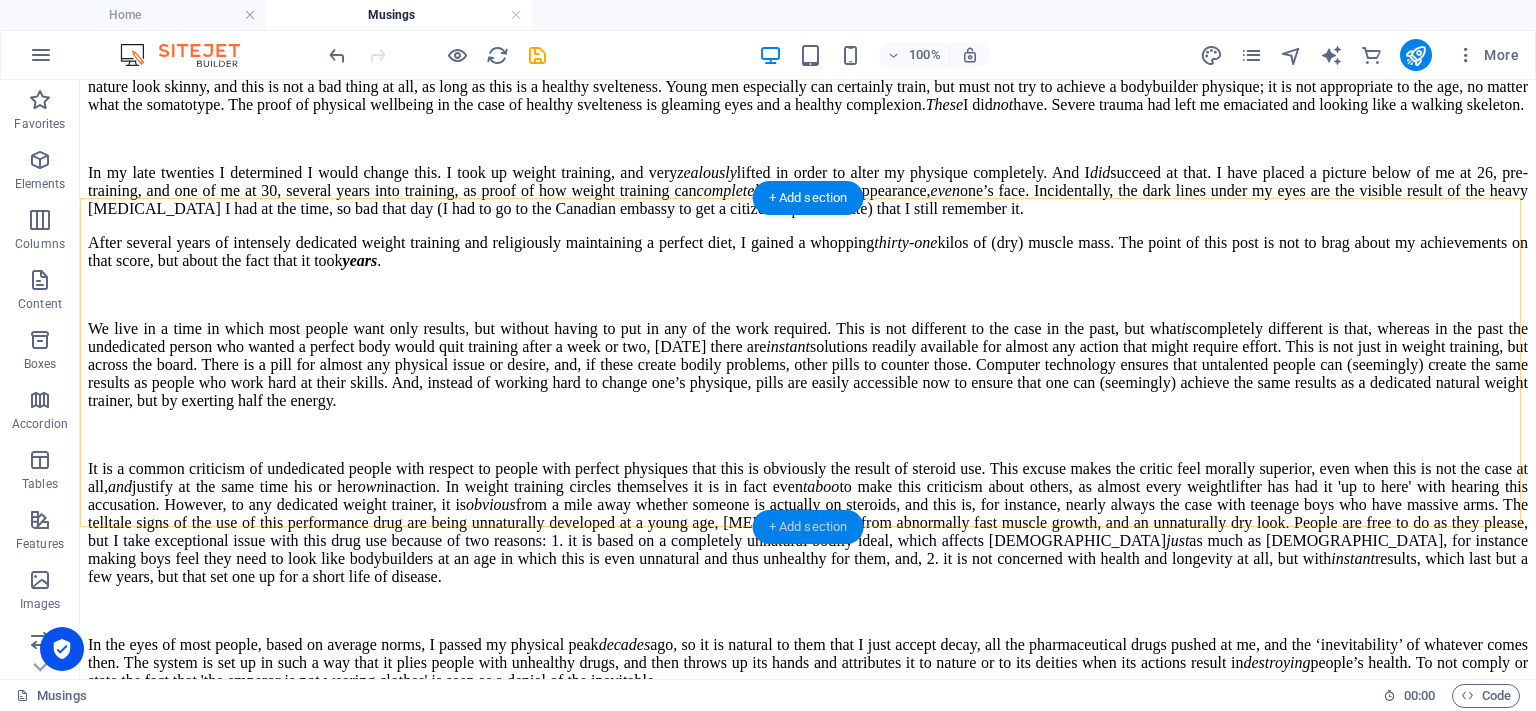 click on "+ Add section" at bounding box center (808, 527) 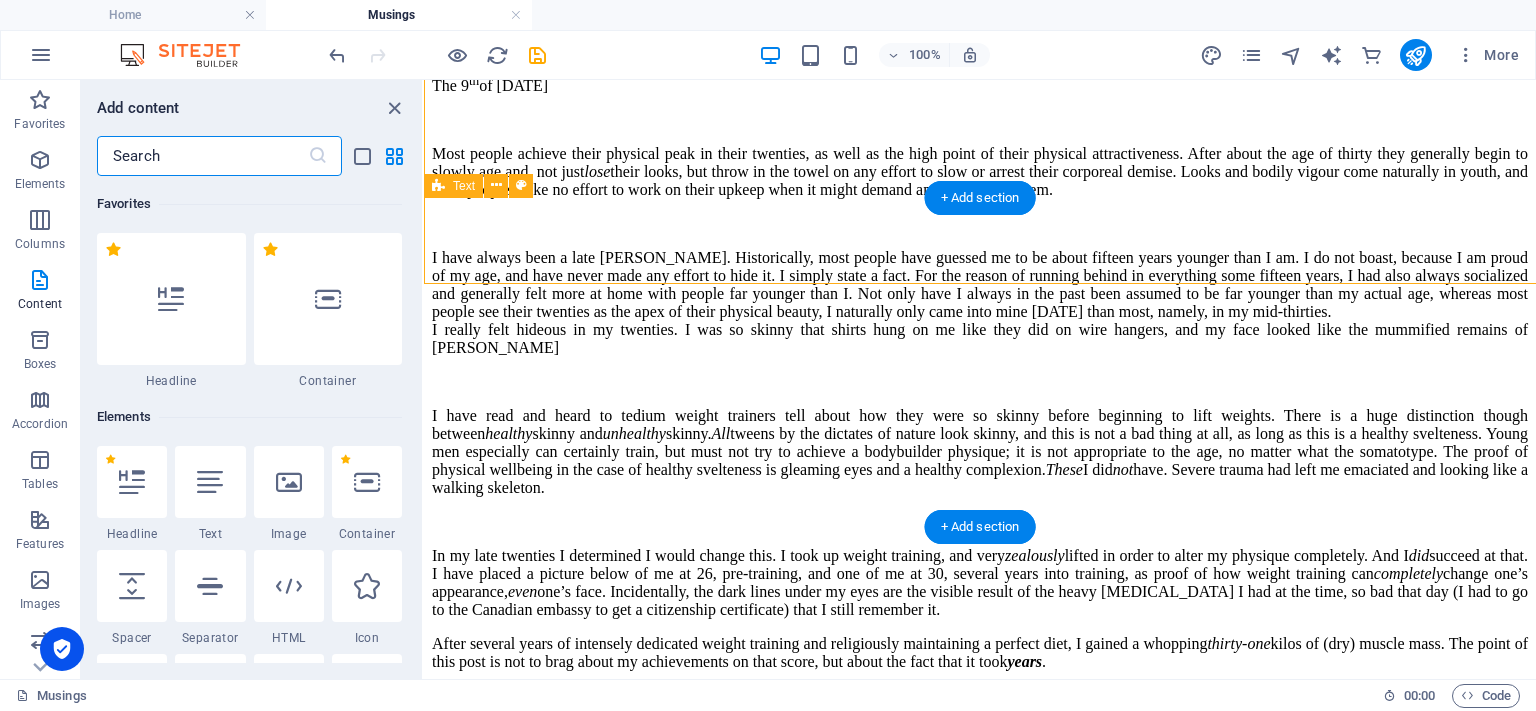 scroll, scrollTop: 4532, scrollLeft: 0, axis: vertical 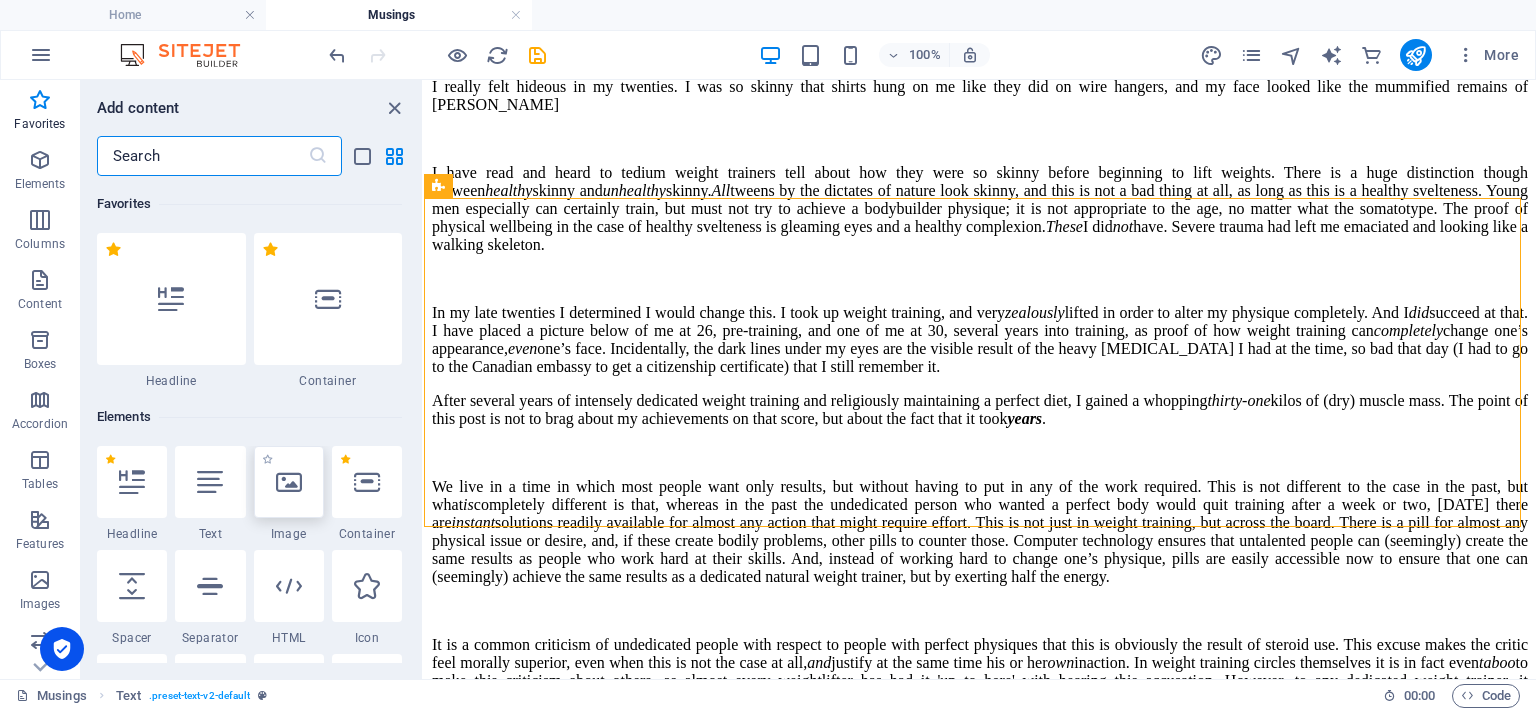 click at bounding box center [289, 482] 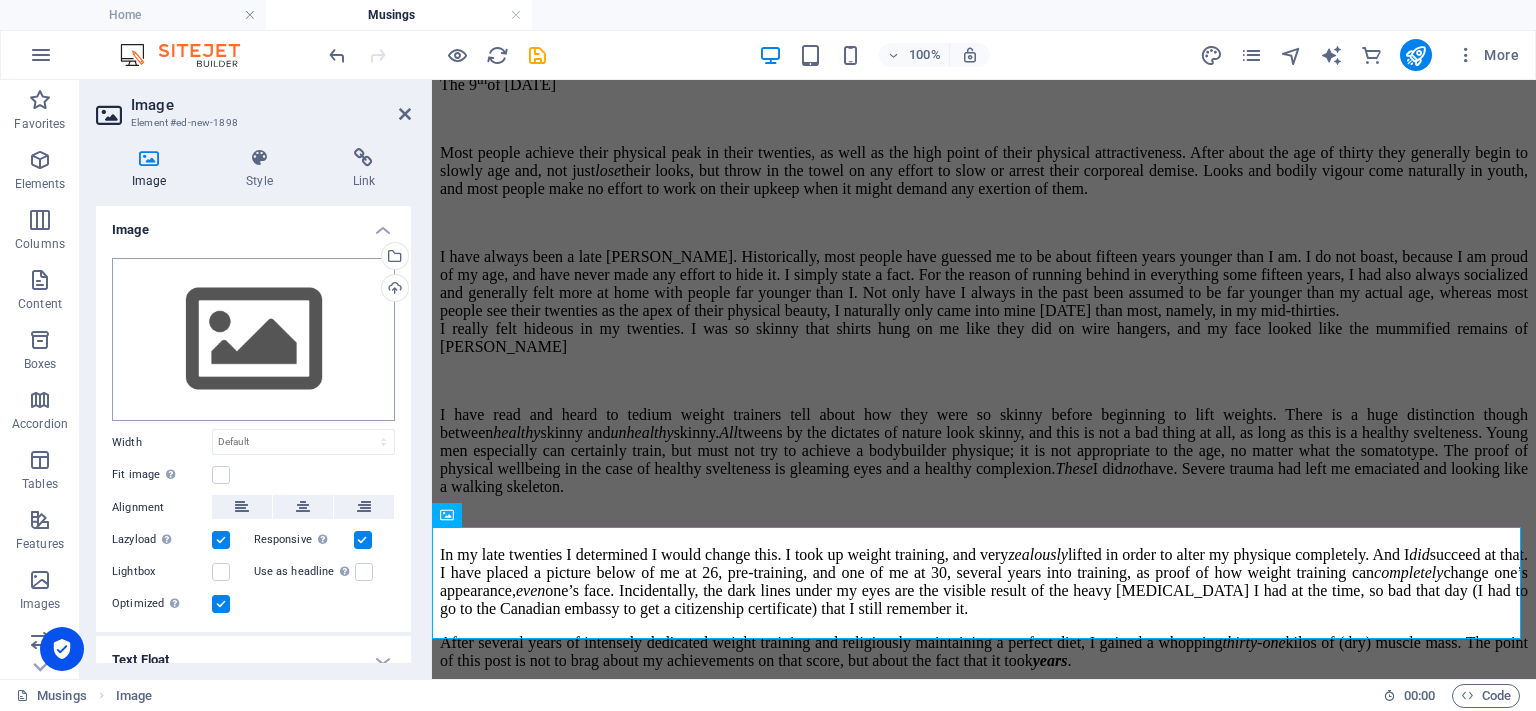 scroll, scrollTop: 4560, scrollLeft: 0, axis: vertical 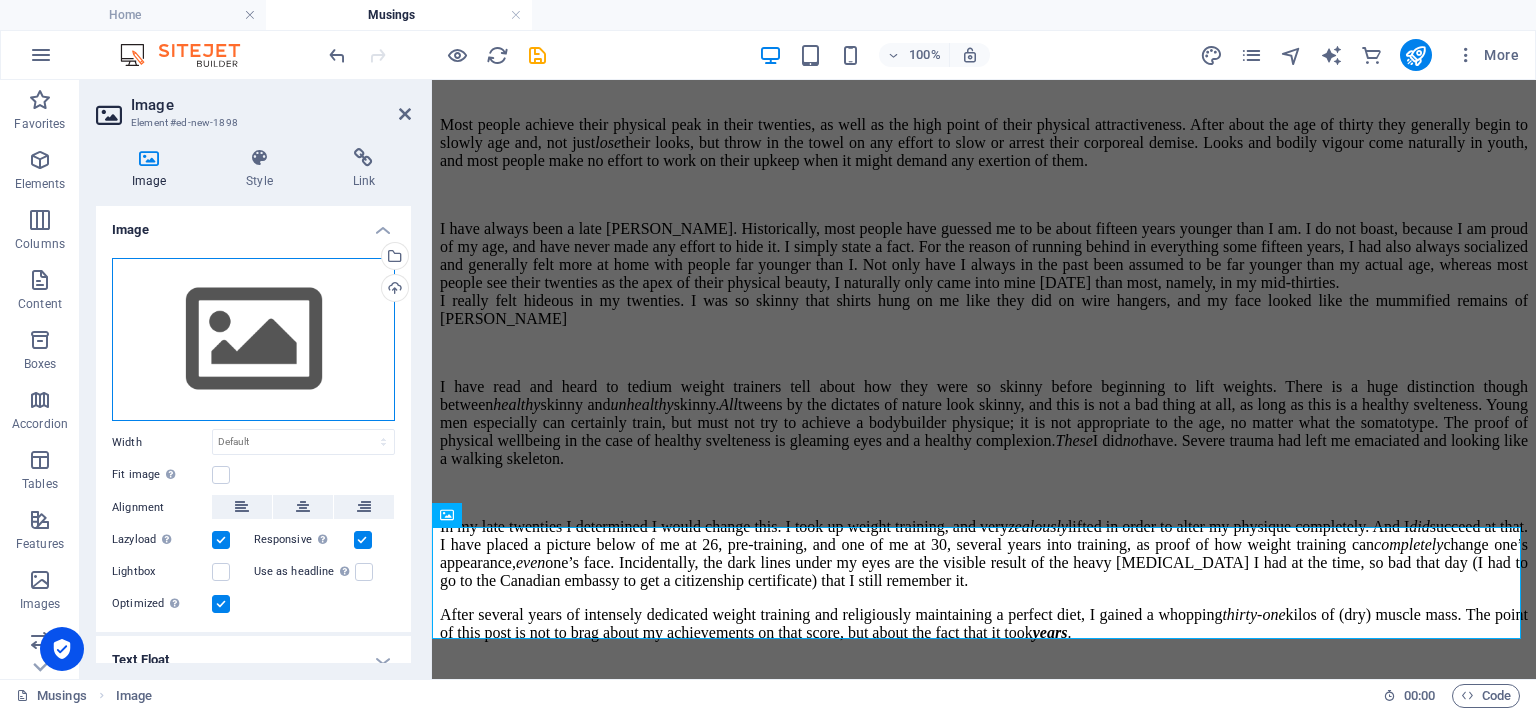 click on "Drag files here, click to choose files or select files from Files or our free stock photos & videos" at bounding box center (253, 340) 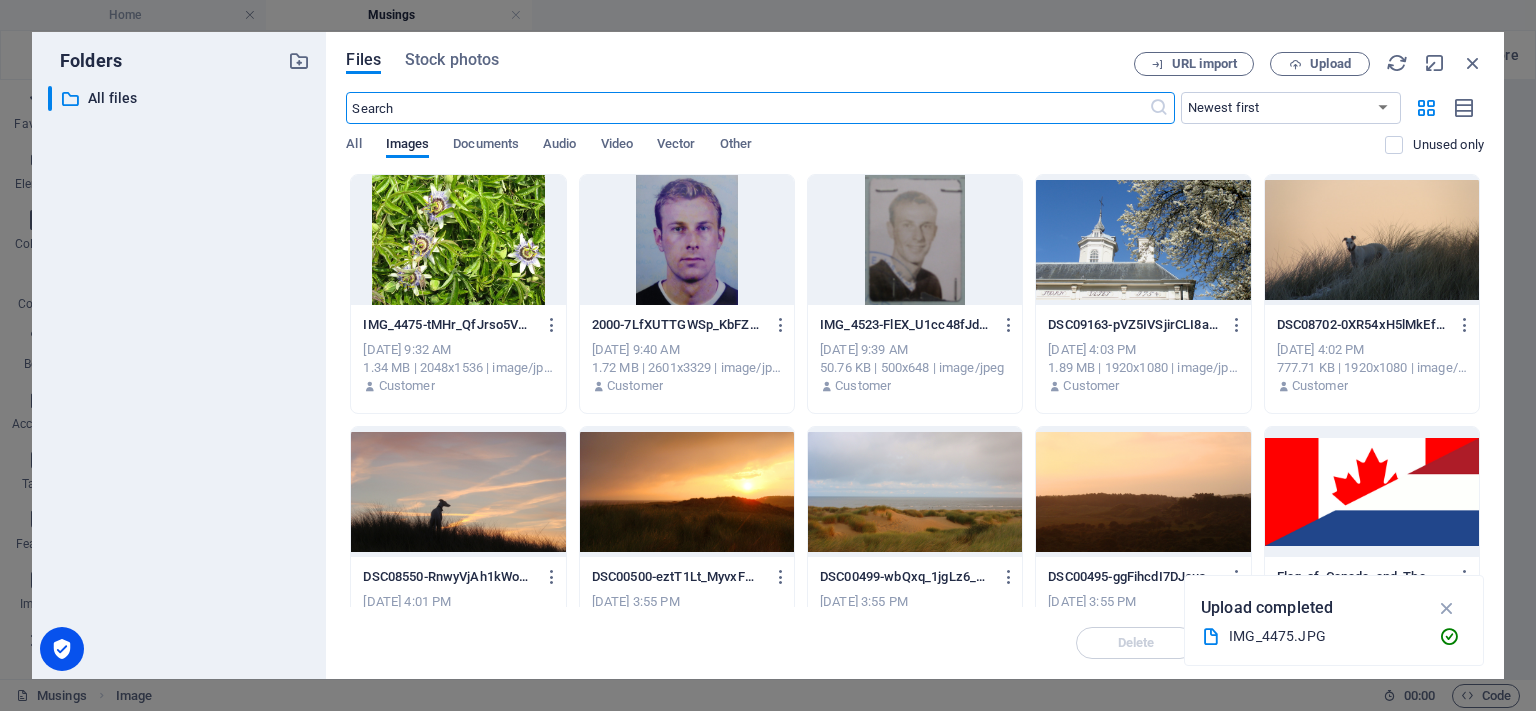 scroll, scrollTop: 4748, scrollLeft: 0, axis: vertical 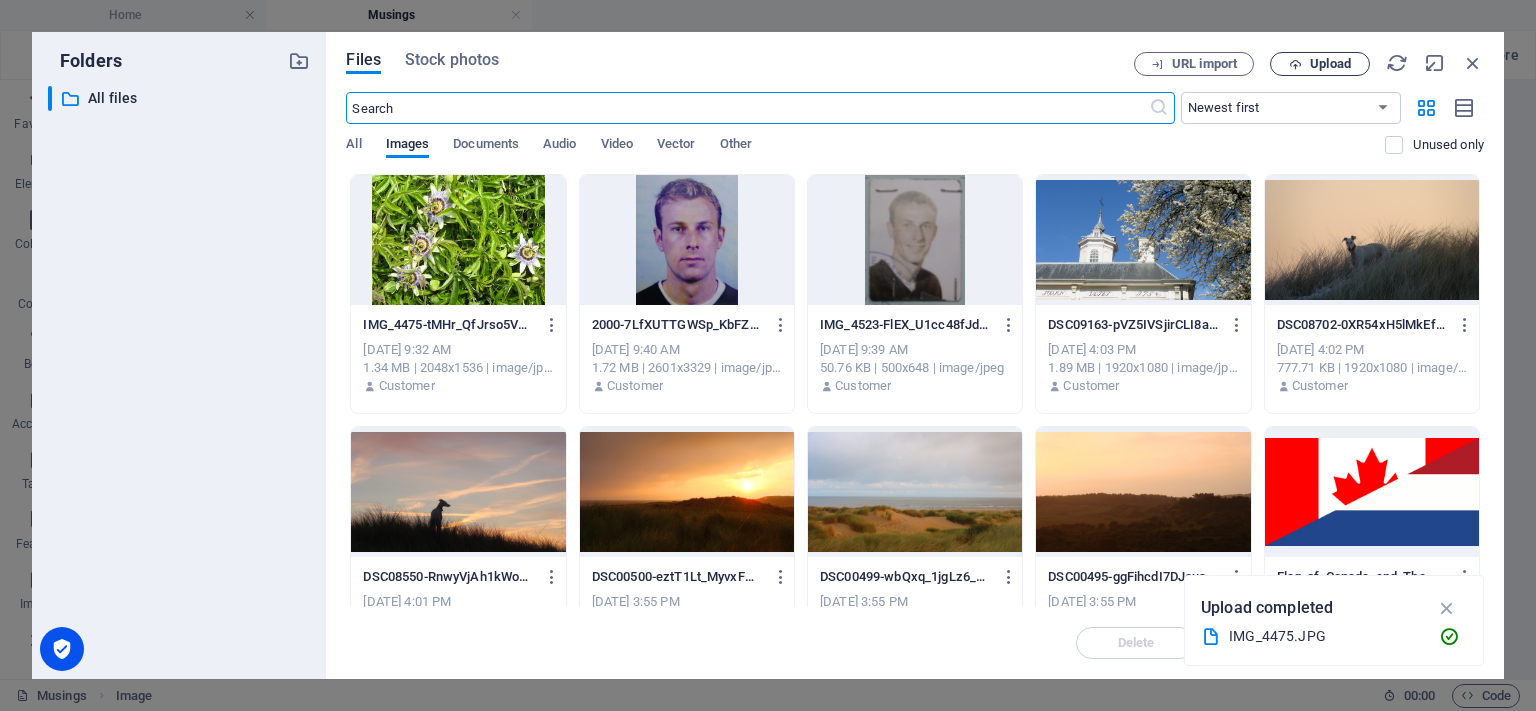click on "Upload" at bounding box center (1330, 64) 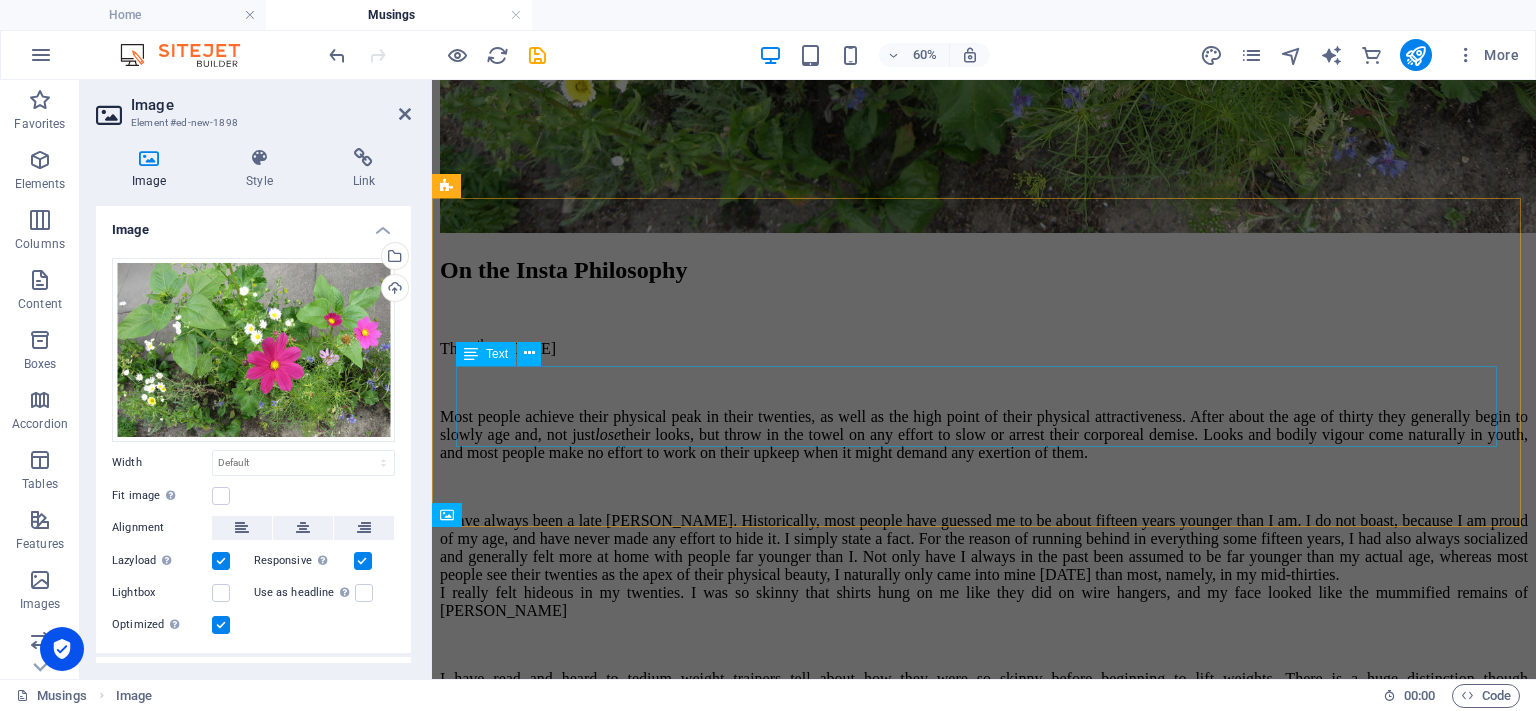 scroll, scrollTop: 4560, scrollLeft: 0, axis: vertical 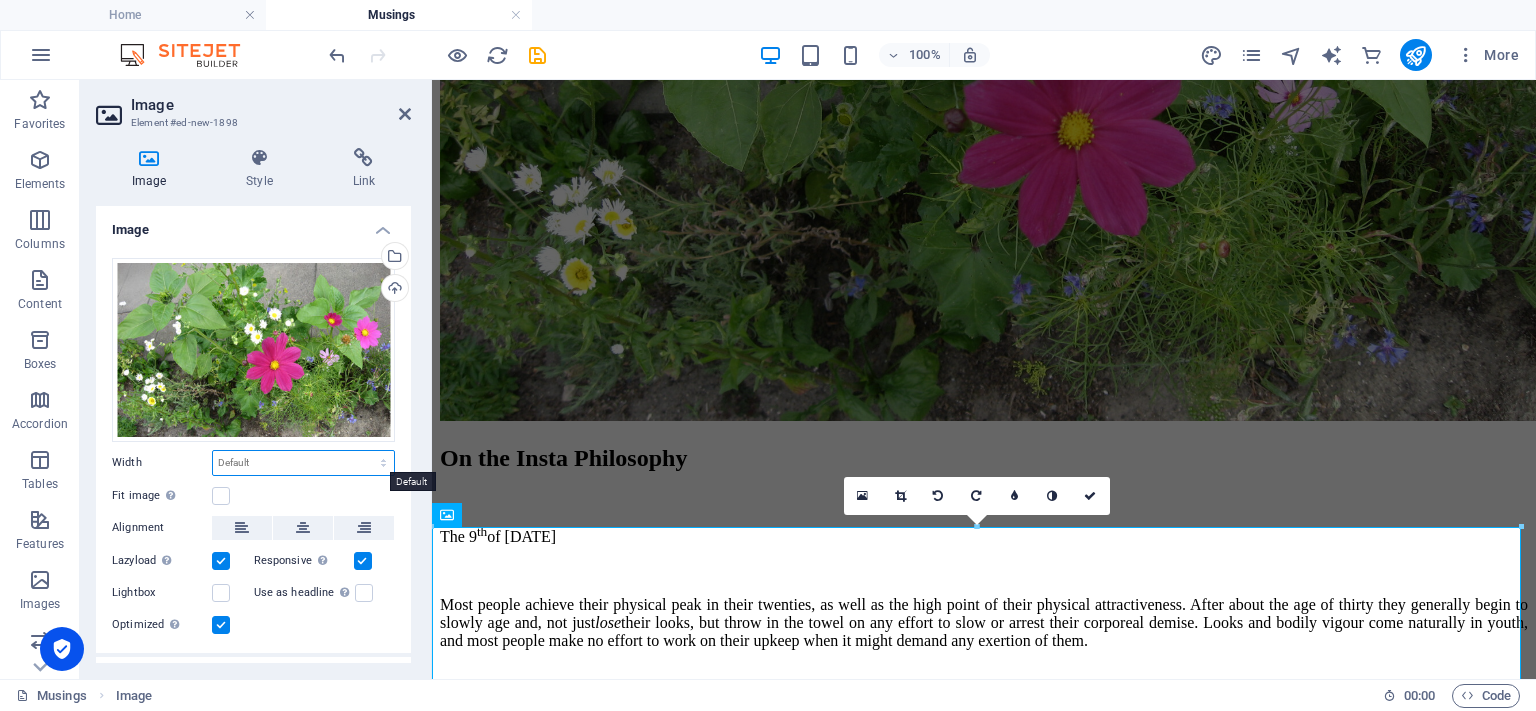 click on "Default auto px rem % em vh vw" at bounding box center [303, 463] 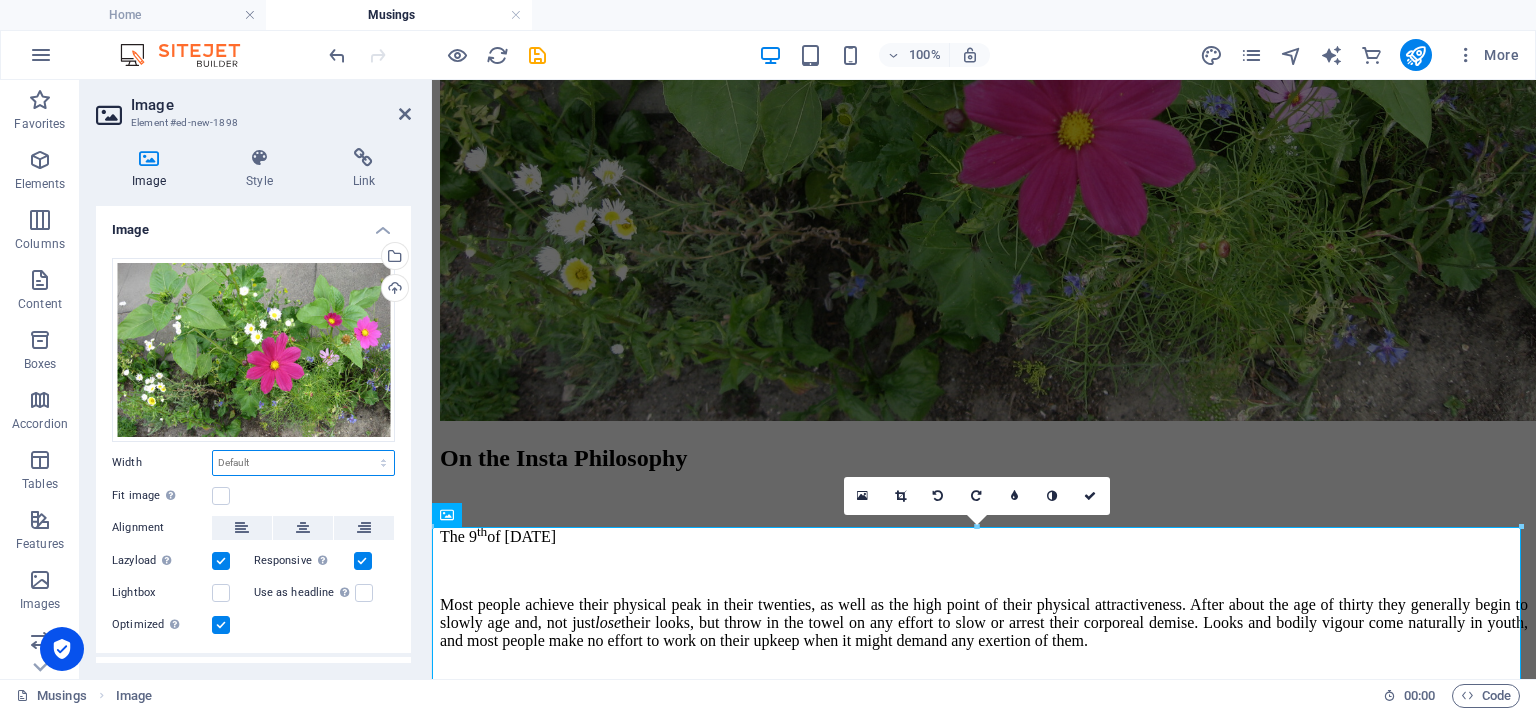 select on "px" 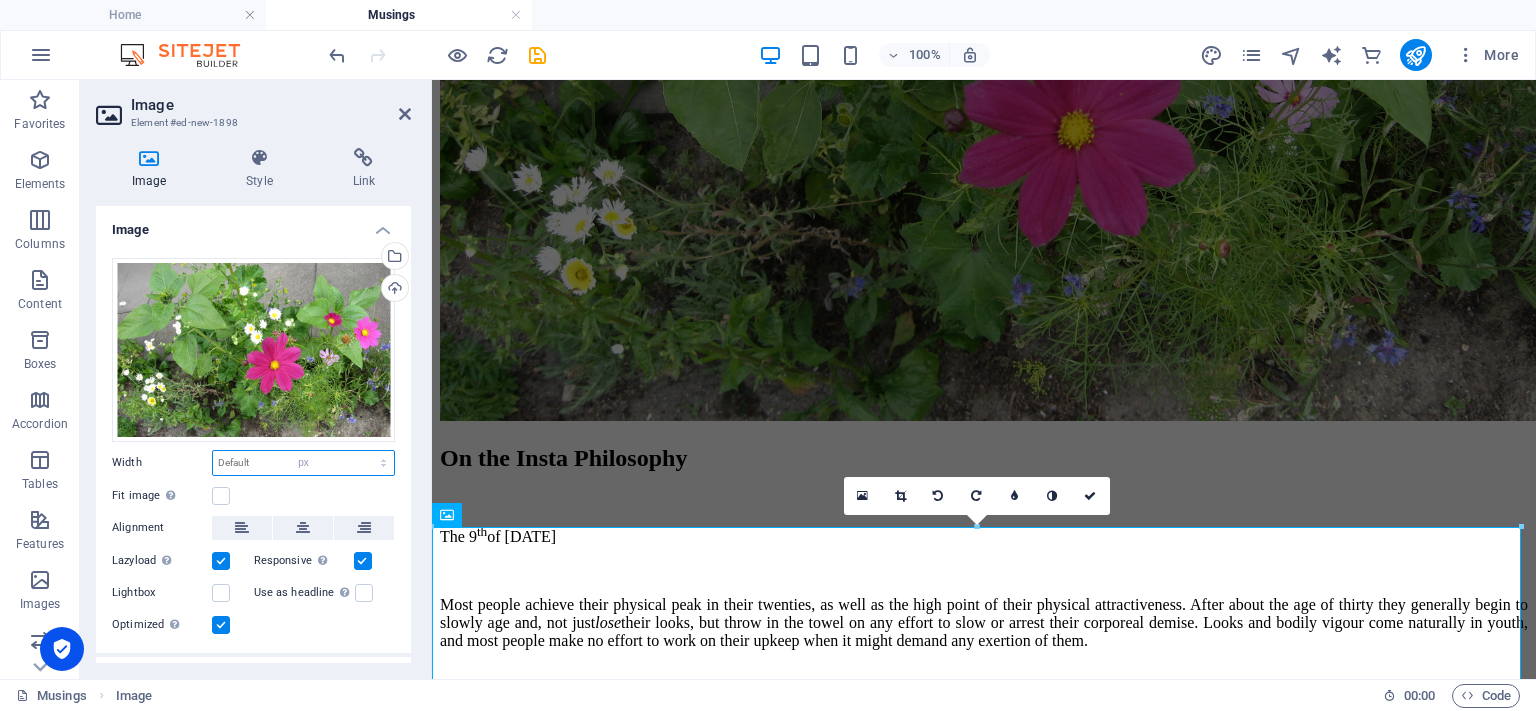click on "Default auto px rem % em vh vw" at bounding box center (303, 463) 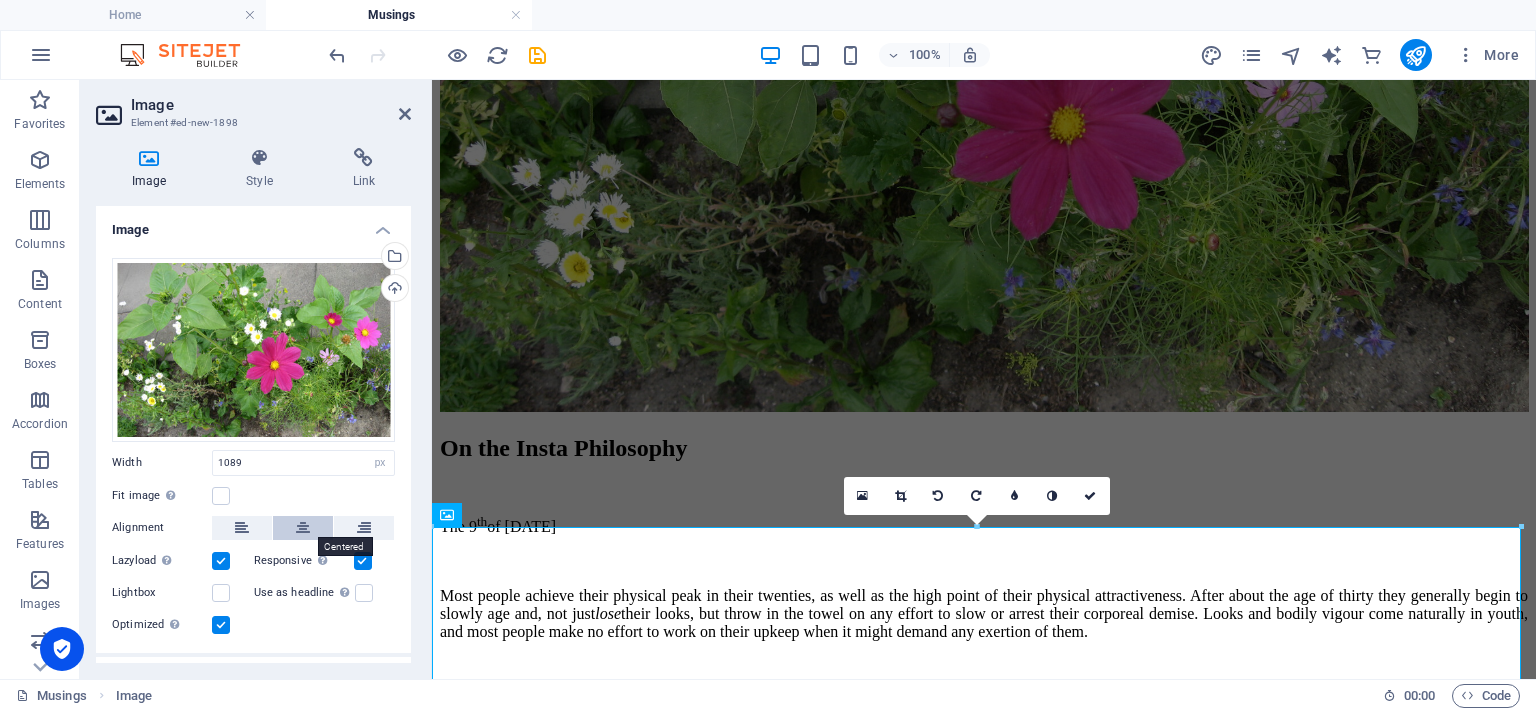 click at bounding box center [303, 528] 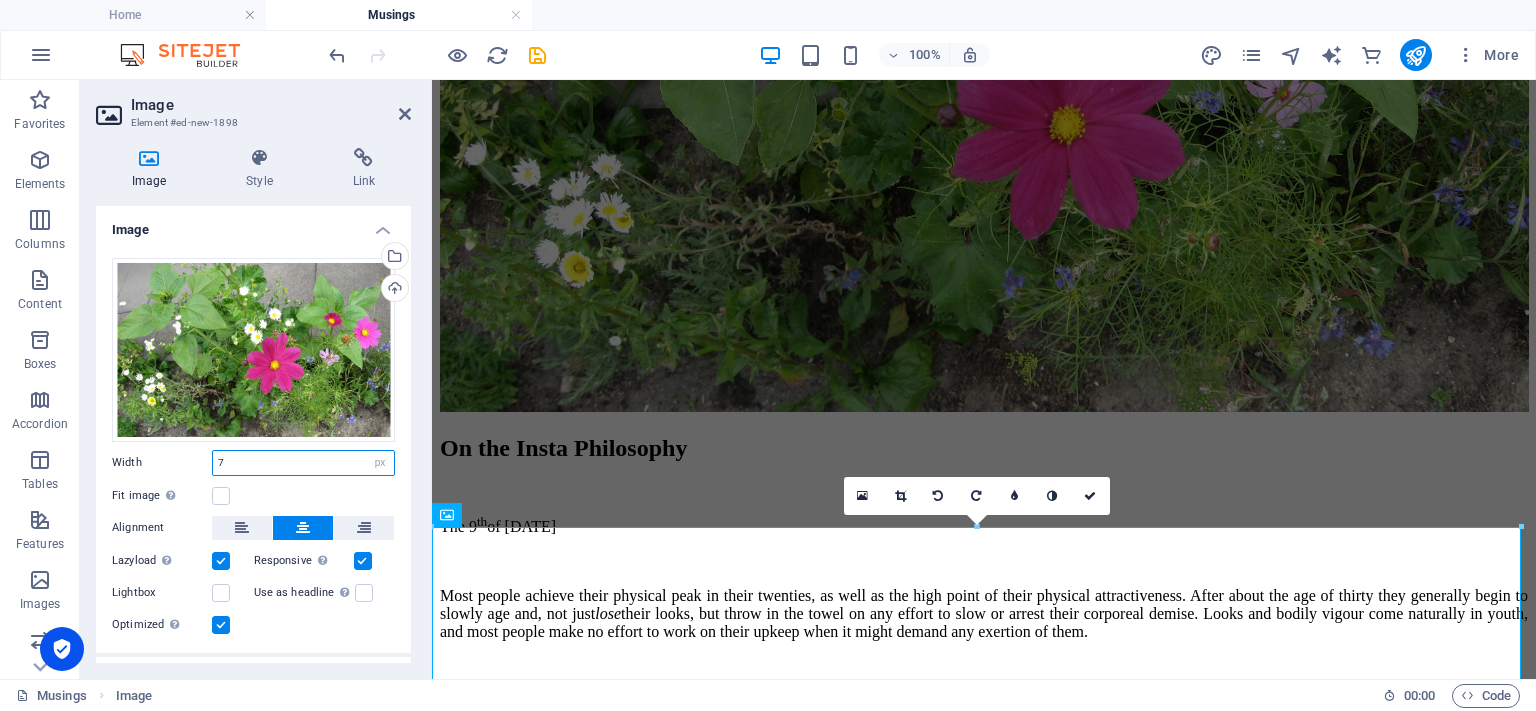 type on "75" 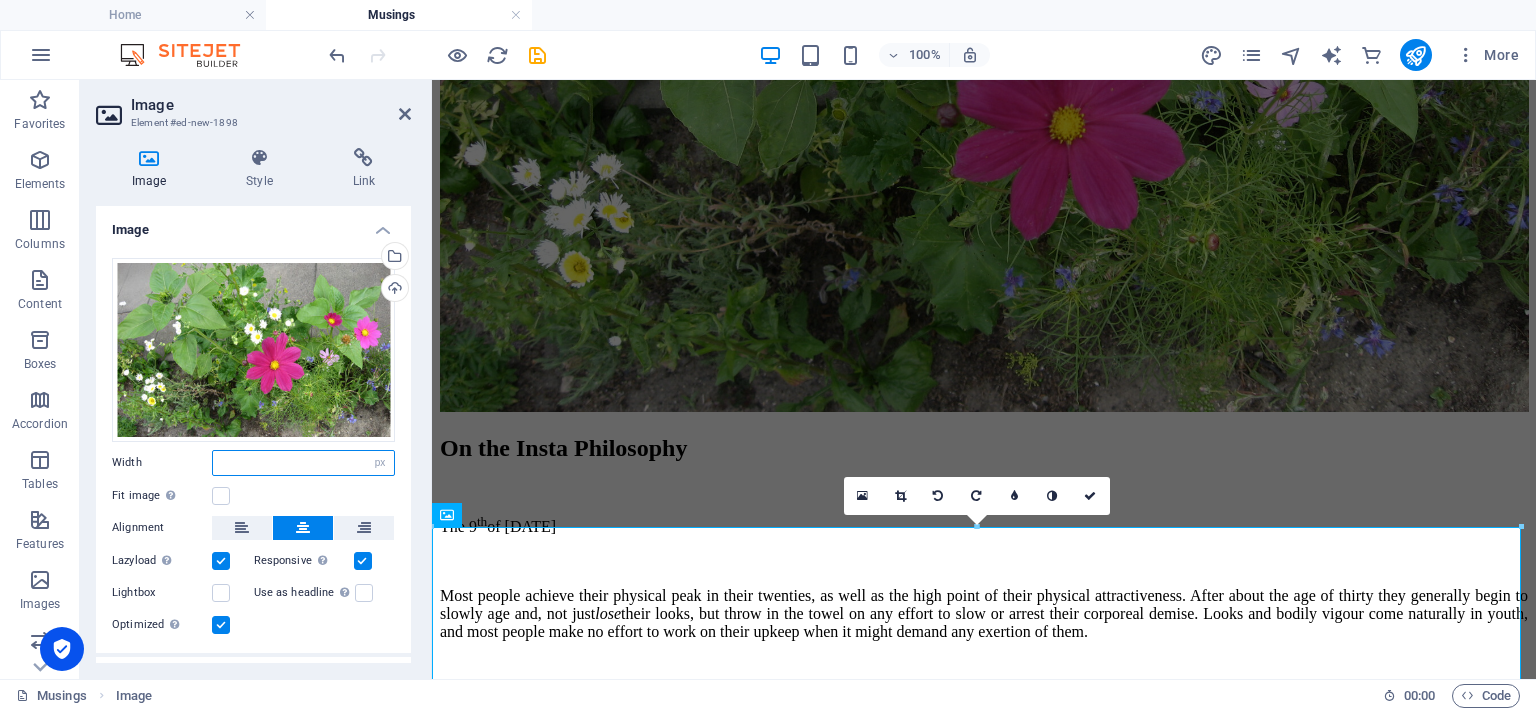 type on "75" 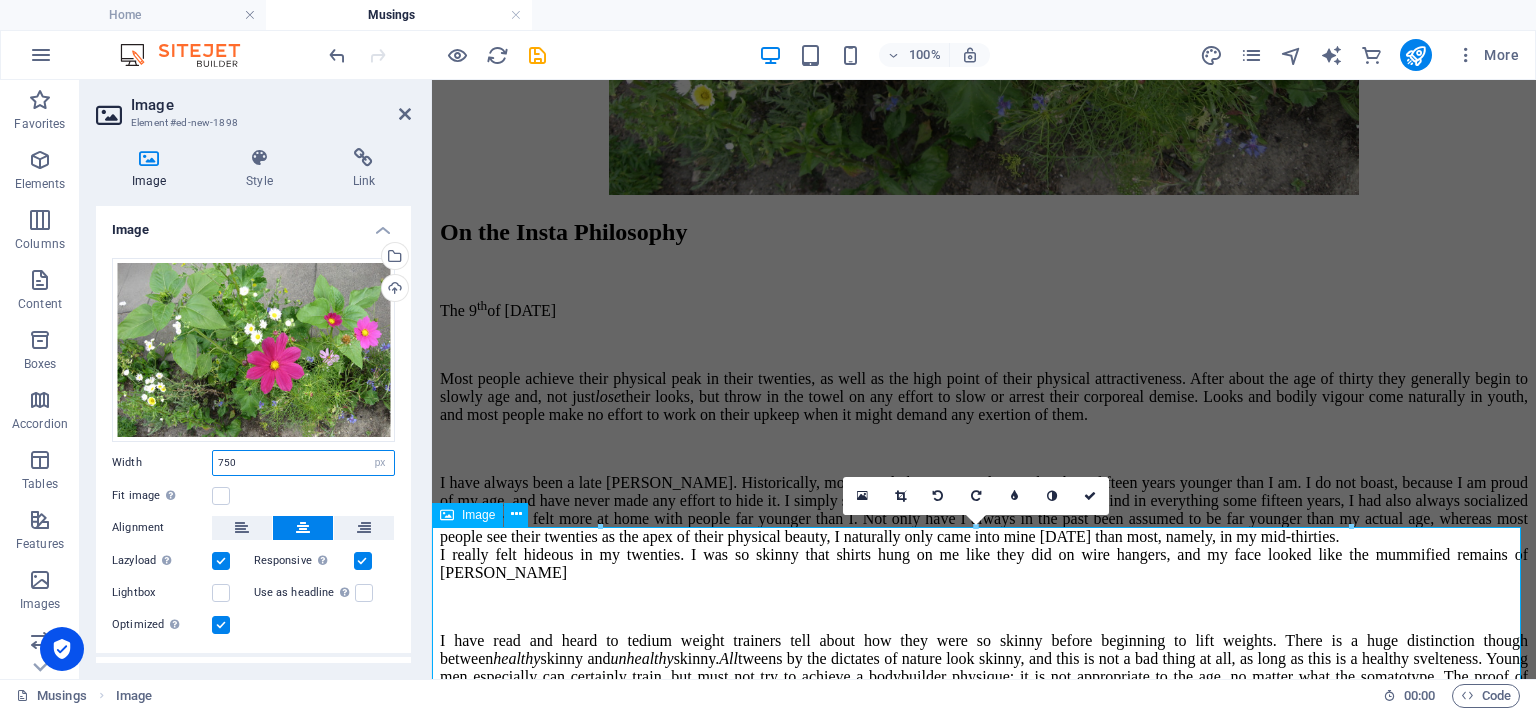 type on "750" 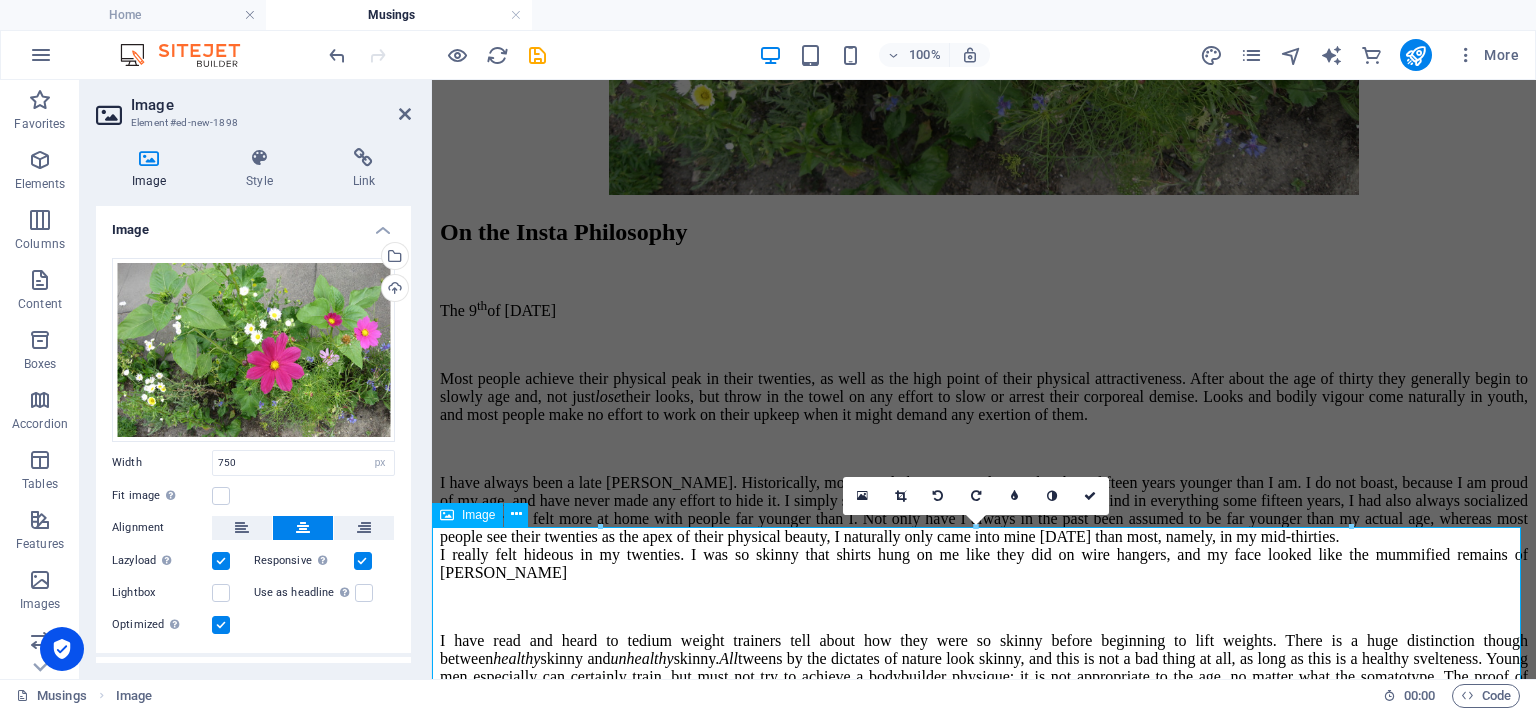 click at bounding box center (984, -43) 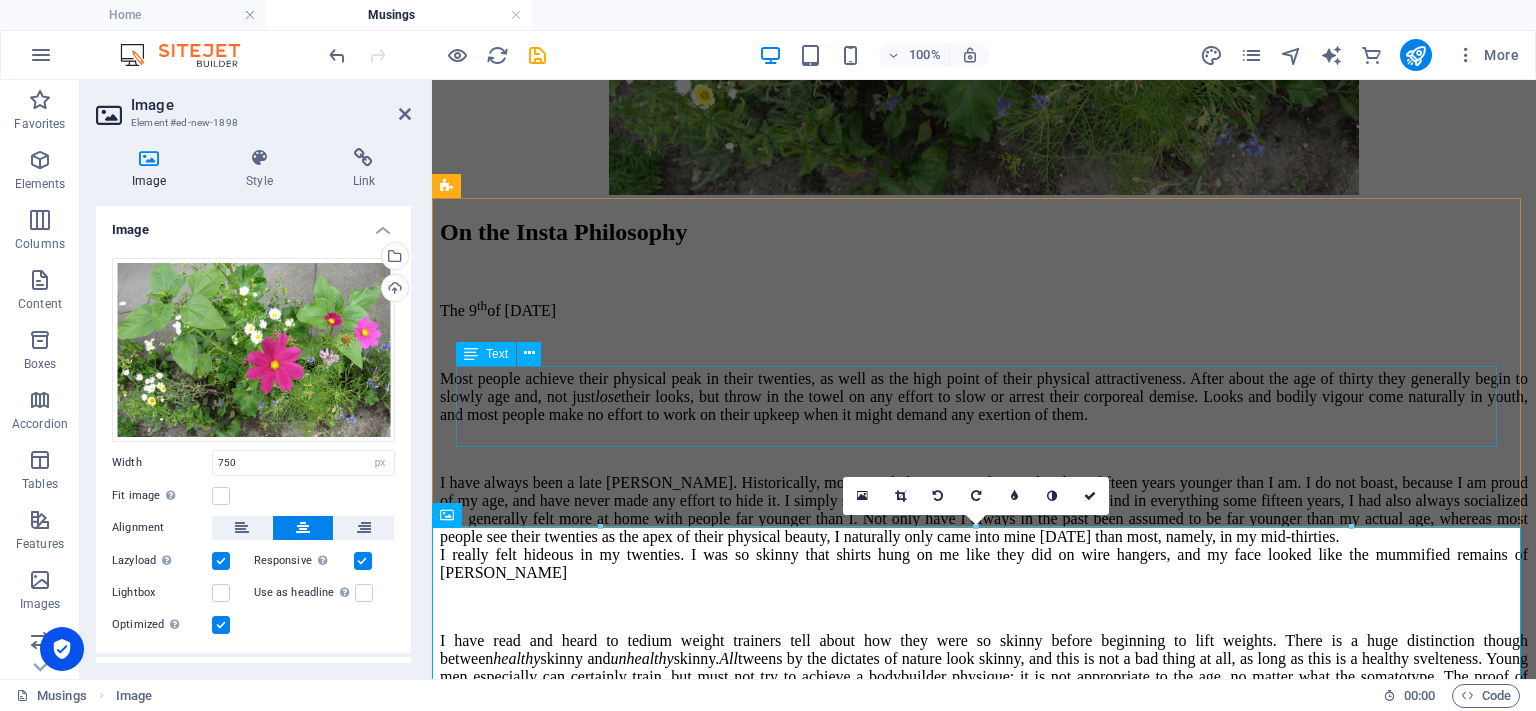 click on "The [DATE] I am thrilled to discover that a few sunflowers are now developing in my increasingly colourful bee and butterfly border." at bounding box center (984, -329) 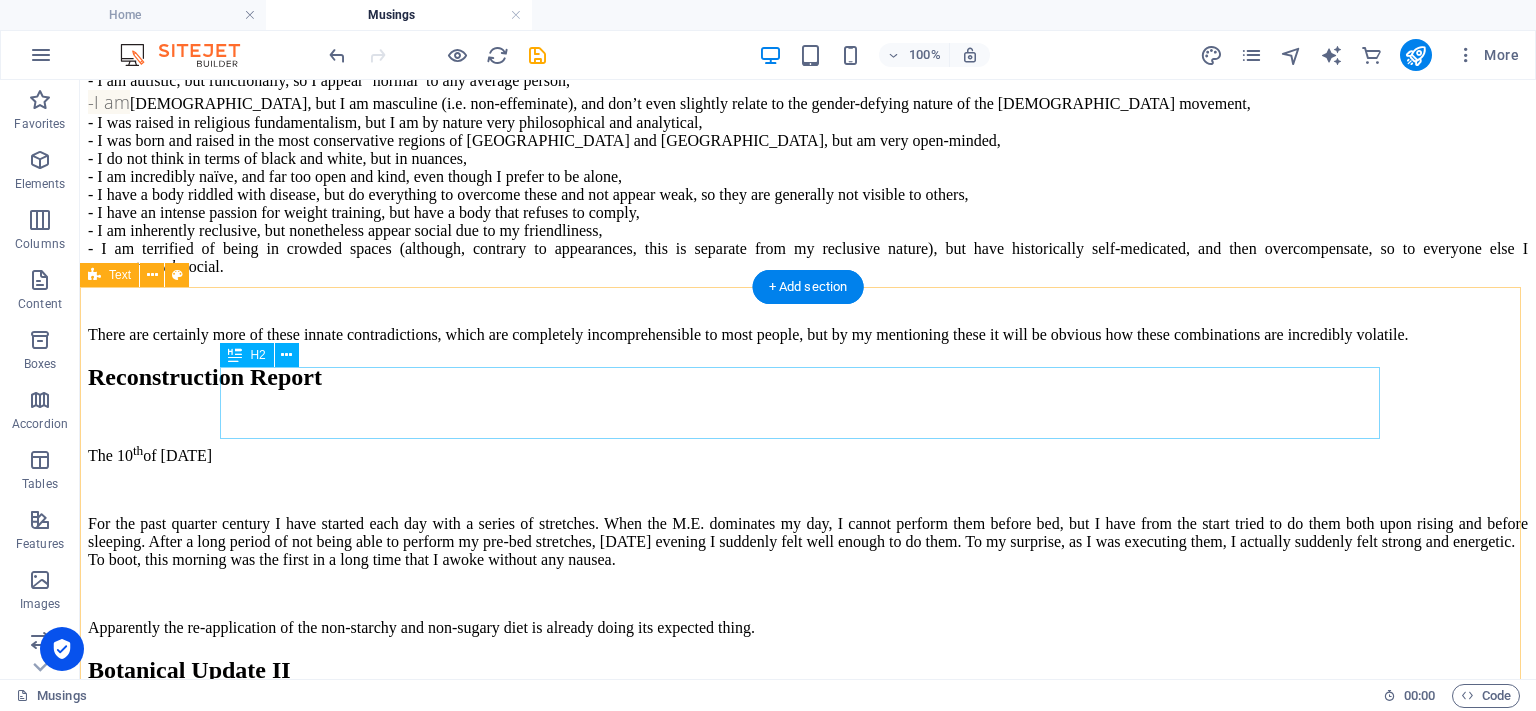 scroll, scrollTop: 1689, scrollLeft: 0, axis: vertical 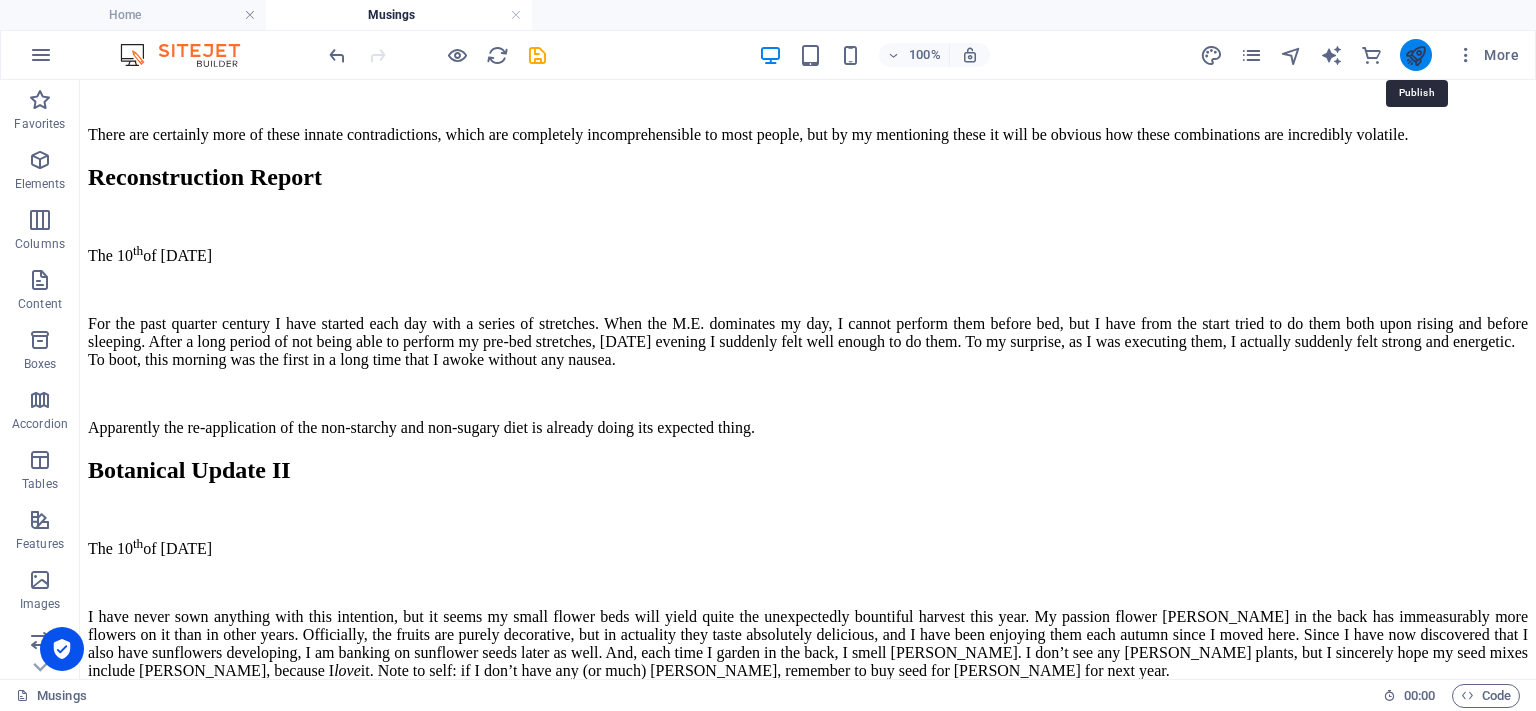 click at bounding box center [1415, 55] 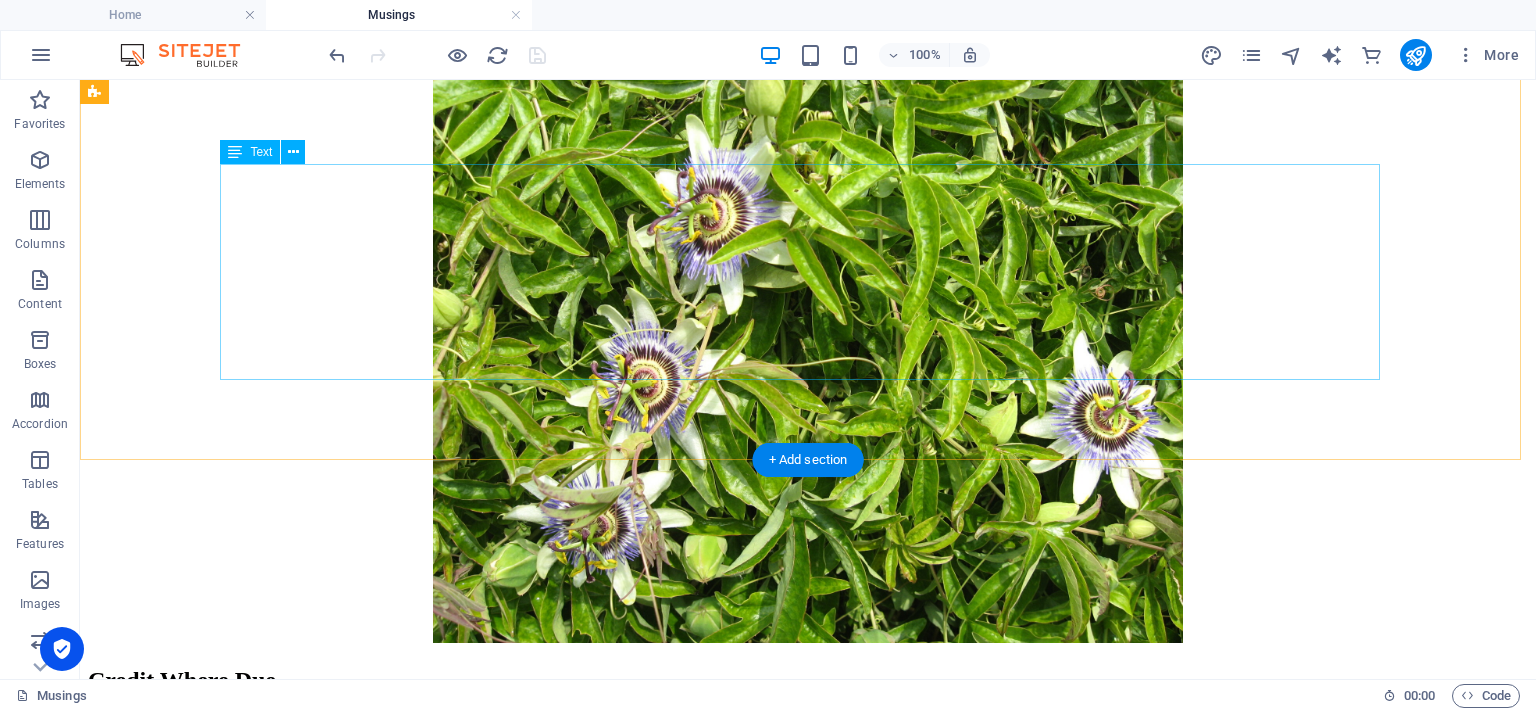 scroll, scrollTop: 1988, scrollLeft: 0, axis: vertical 